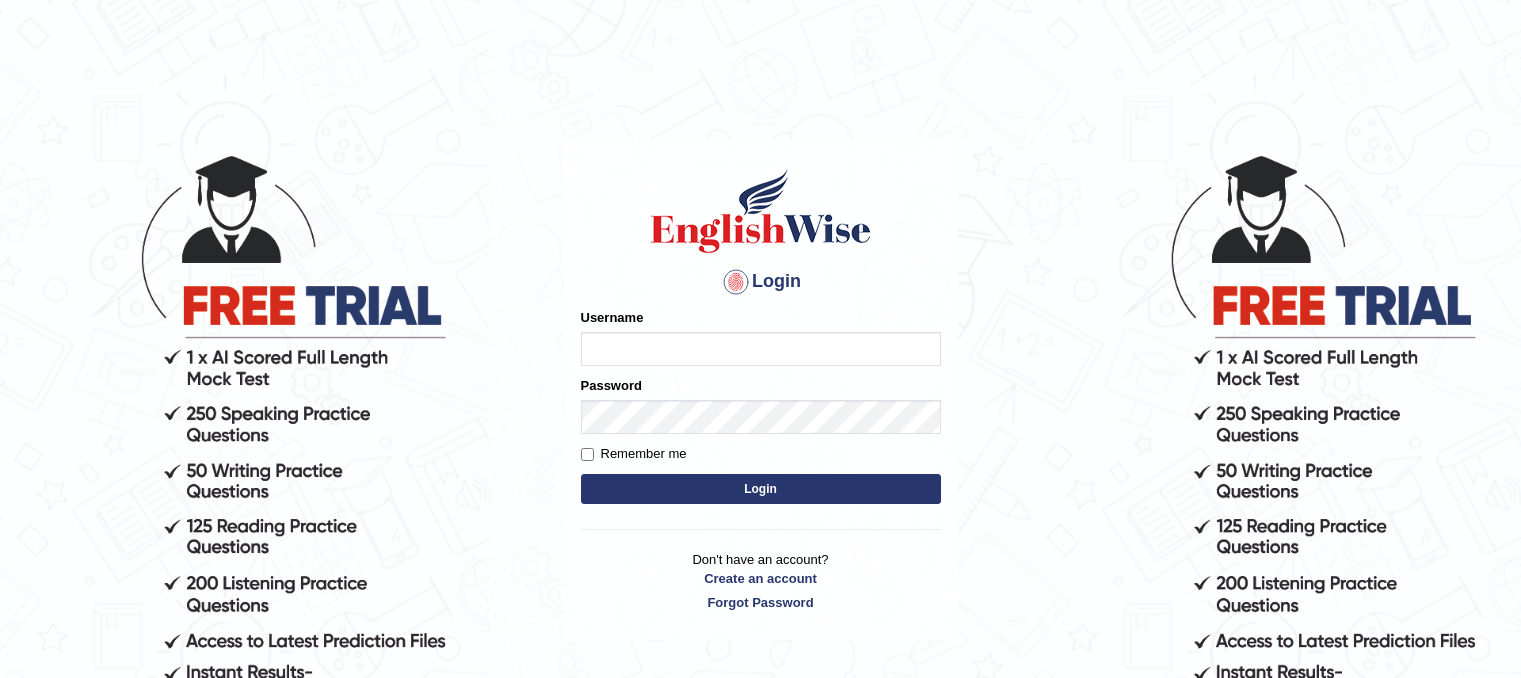 scroll, scrollTop: 0, scrollLeft: 0, axis: both 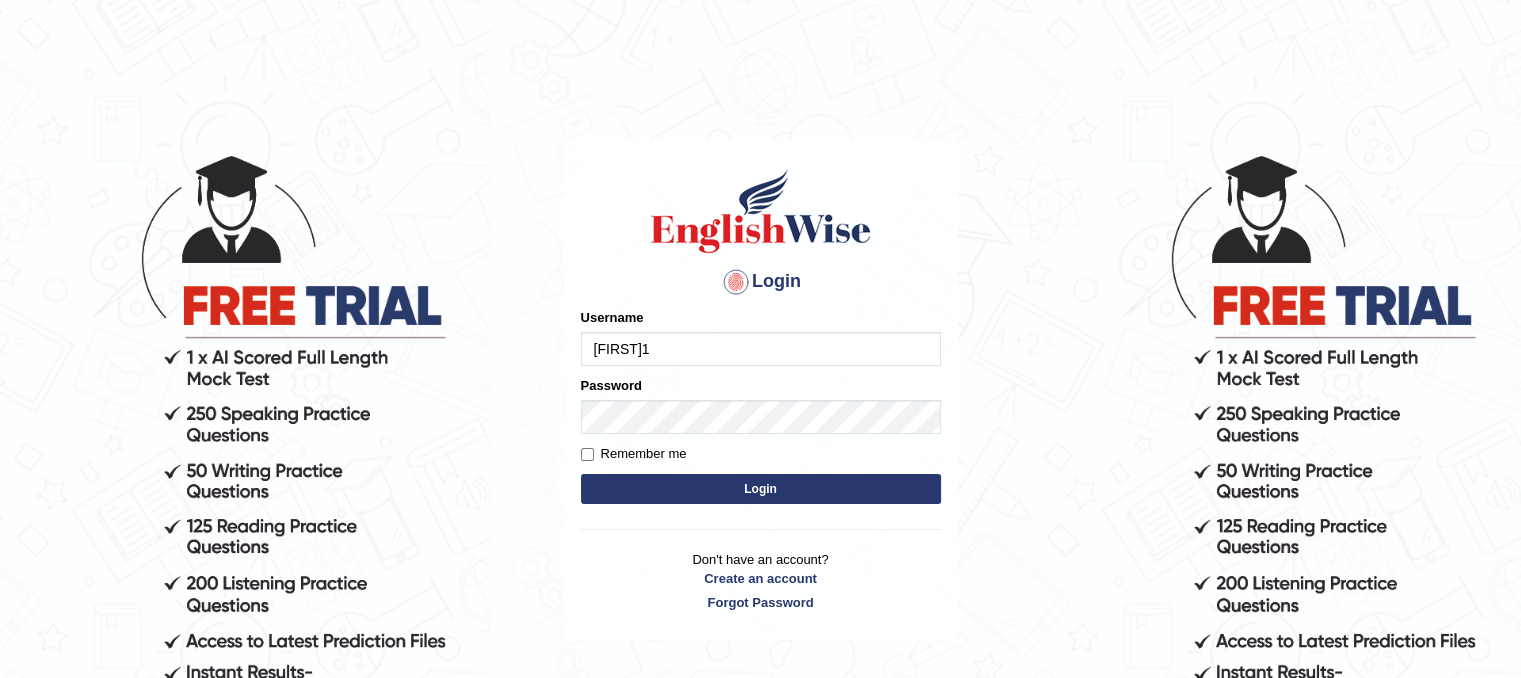 type on "soumya1" 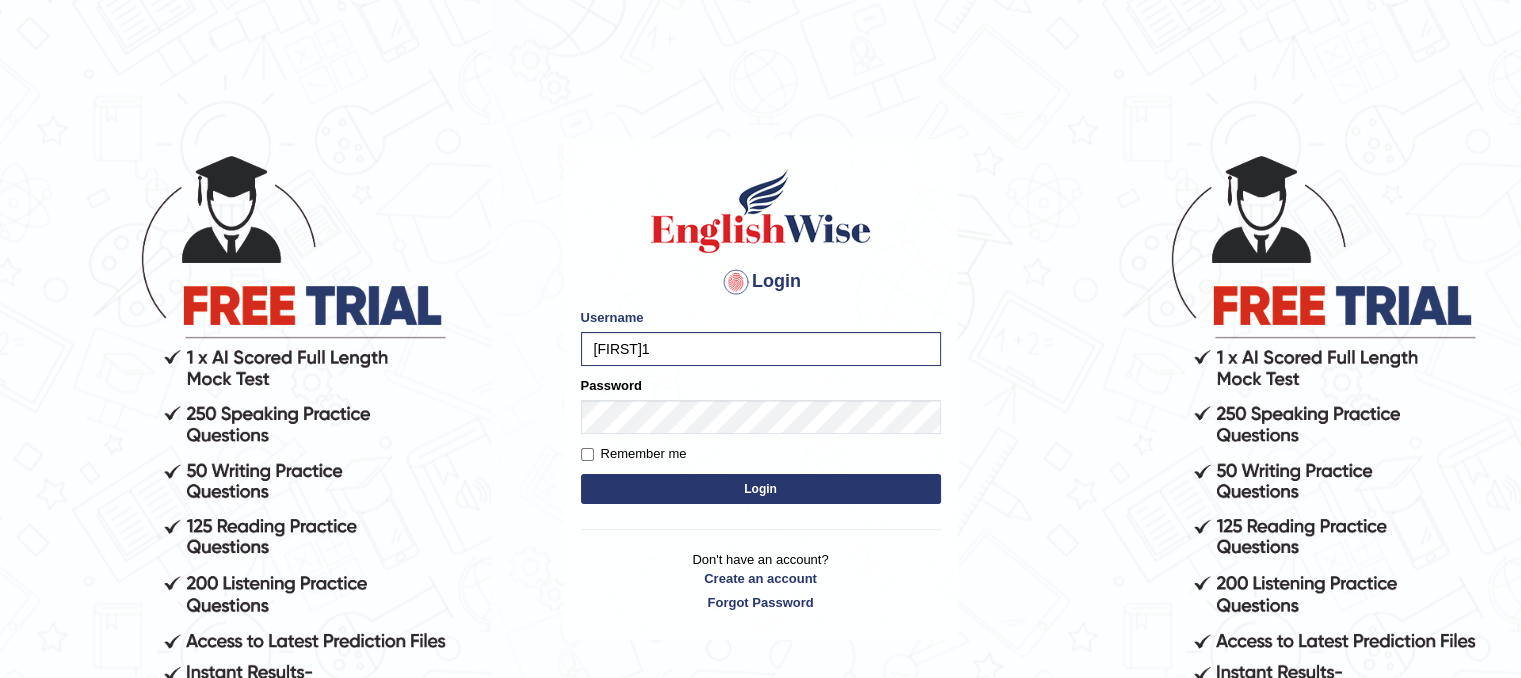 click on "Login" at bounding box center [761, 489] 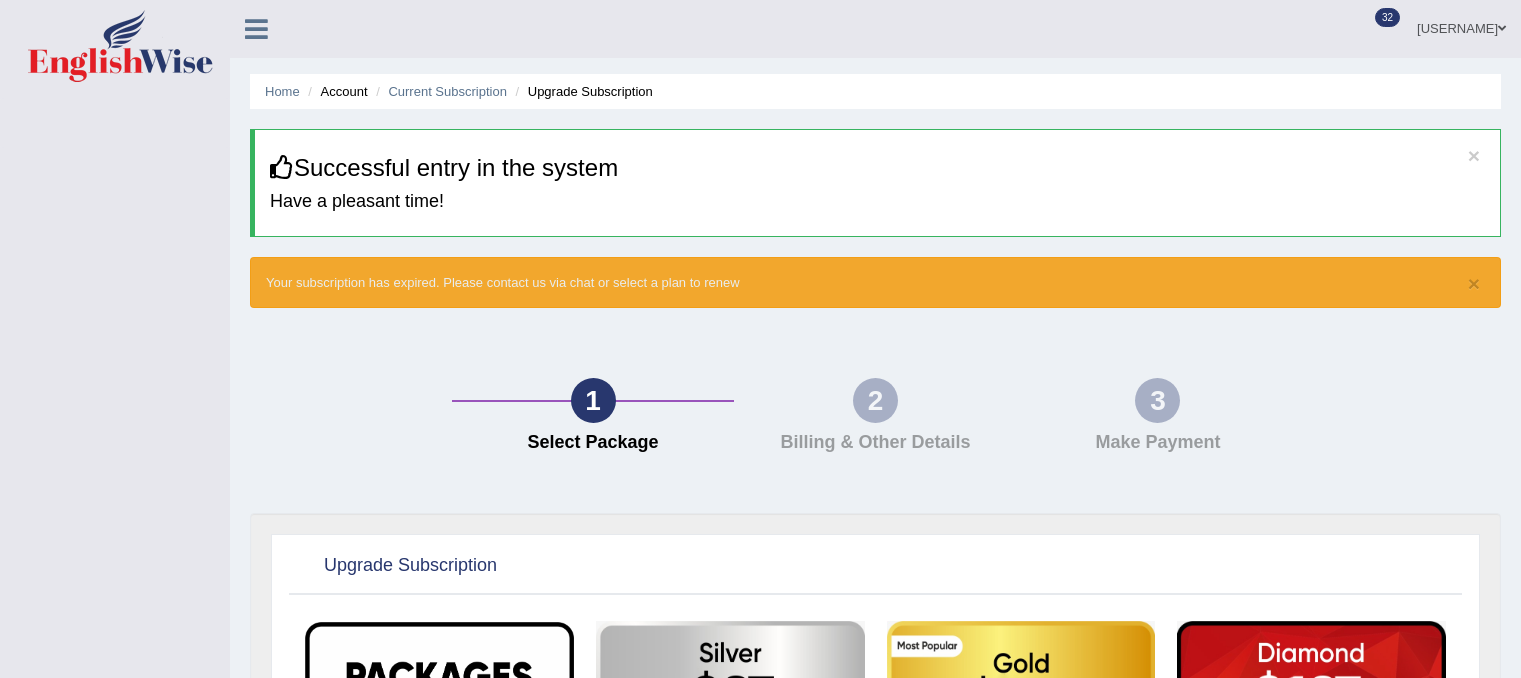 scroll, scrollTop: 0, scrollLeft: 0, axis: both 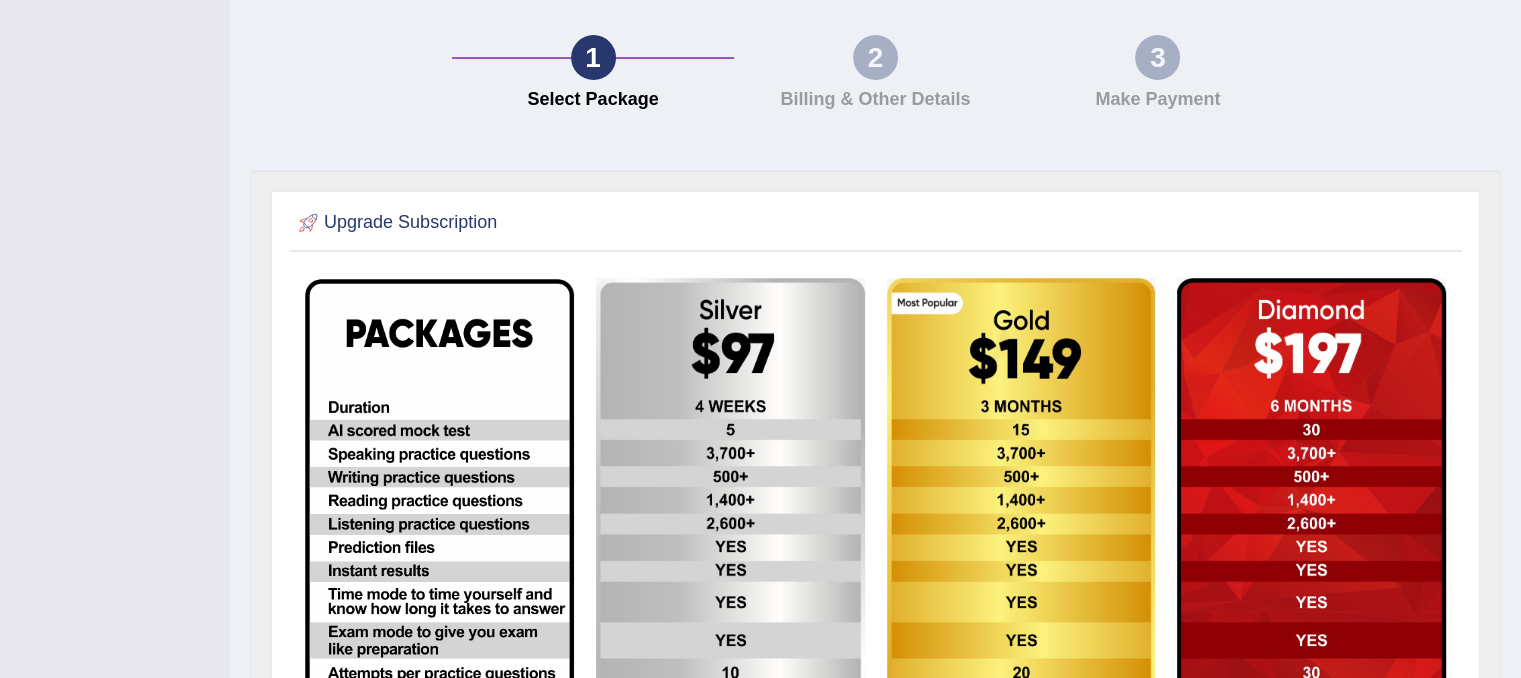 click at bounding box center [1311, 581] 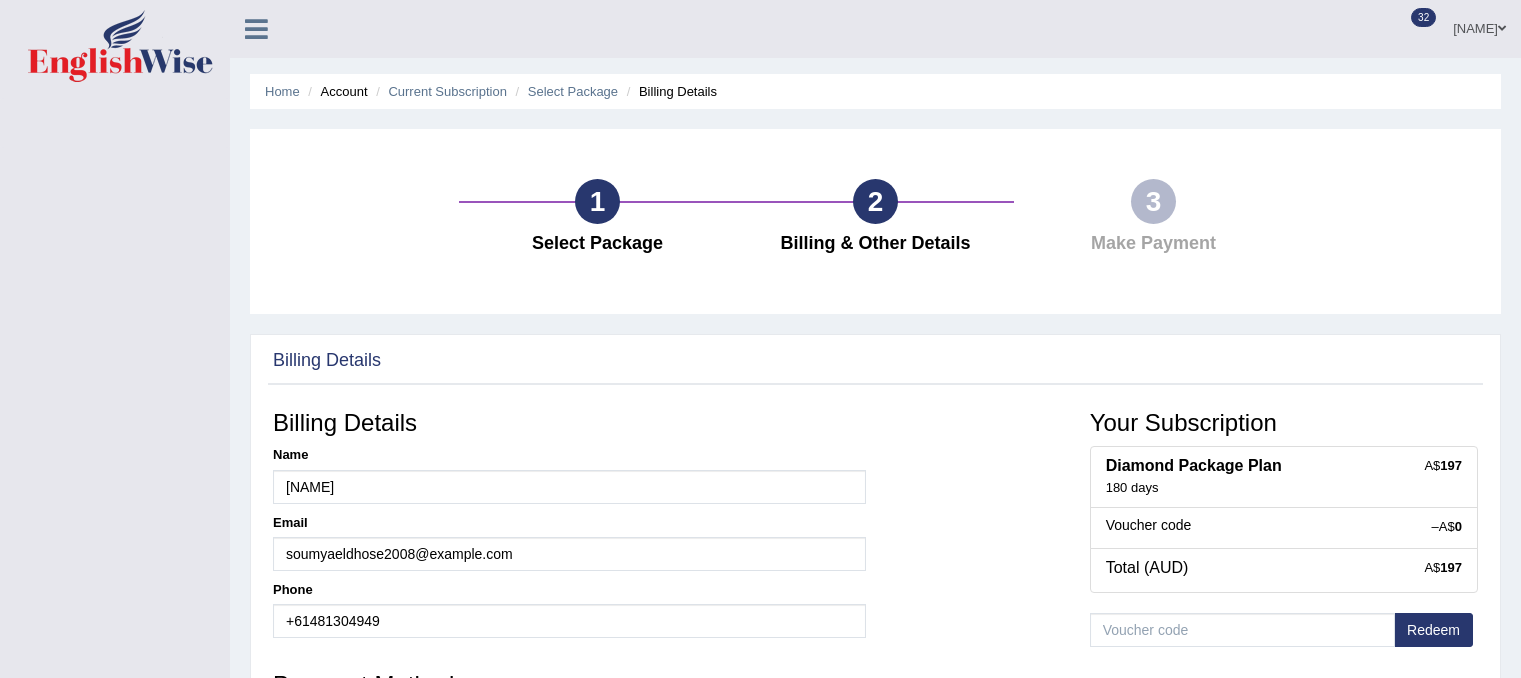 scroll, scrollTop: 0, scrollLeft: 0, axis: both 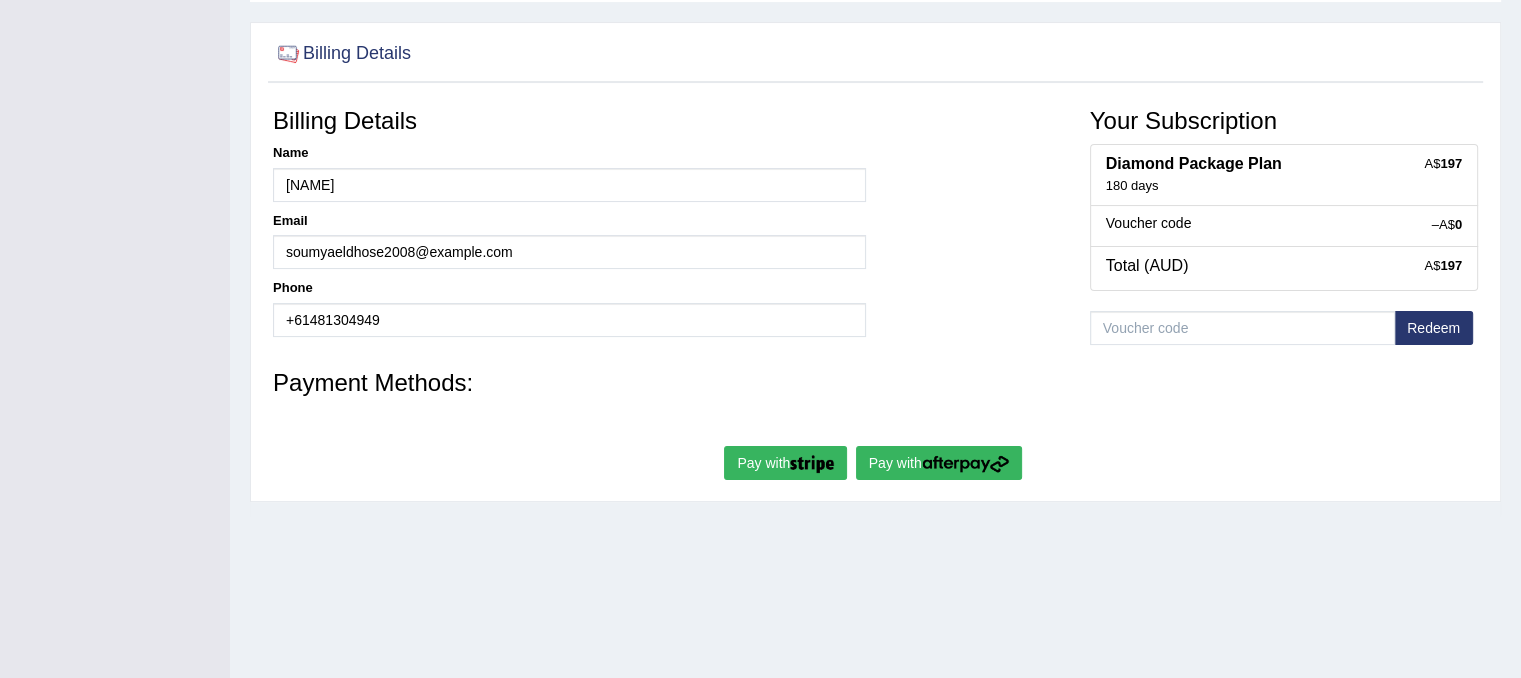 click on "Pay with" at bounding box center (939, 463) 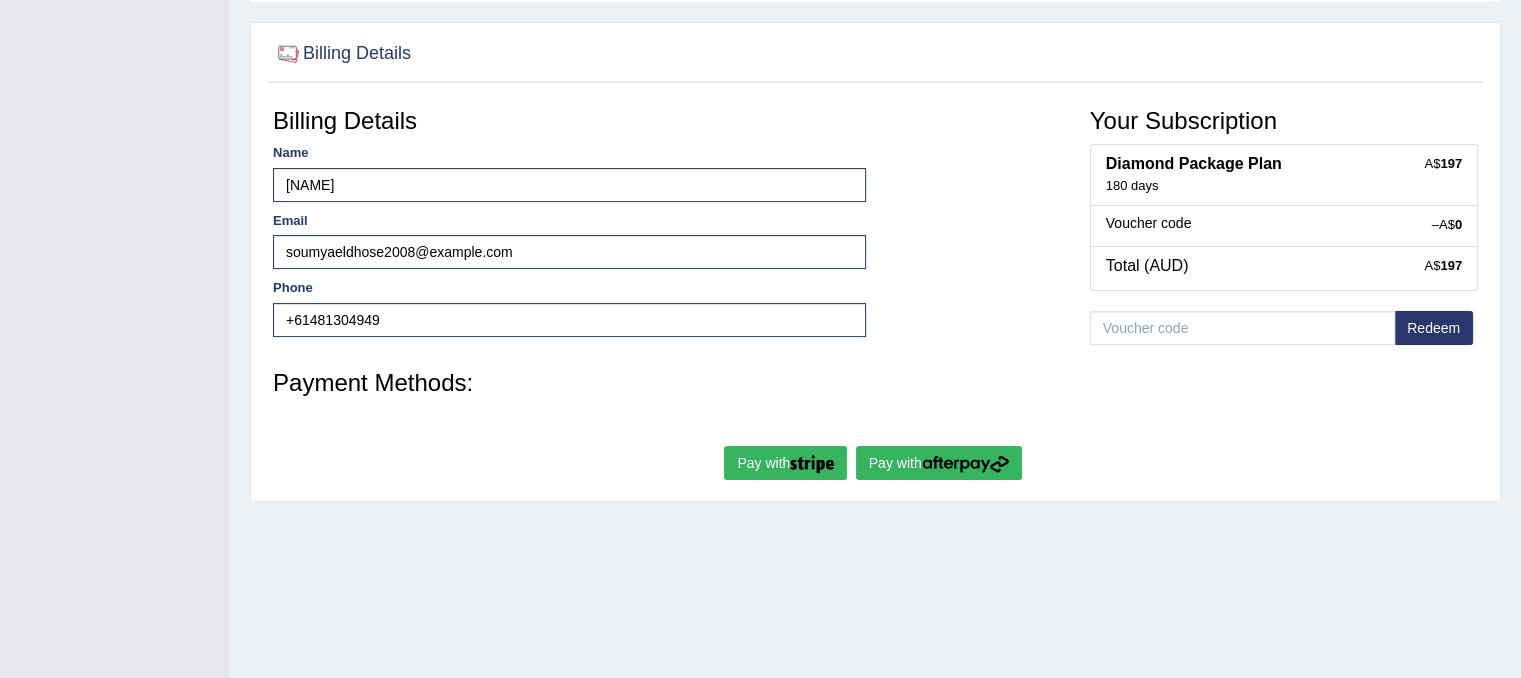 click on "Pay with" at bounding box center (785, 463) 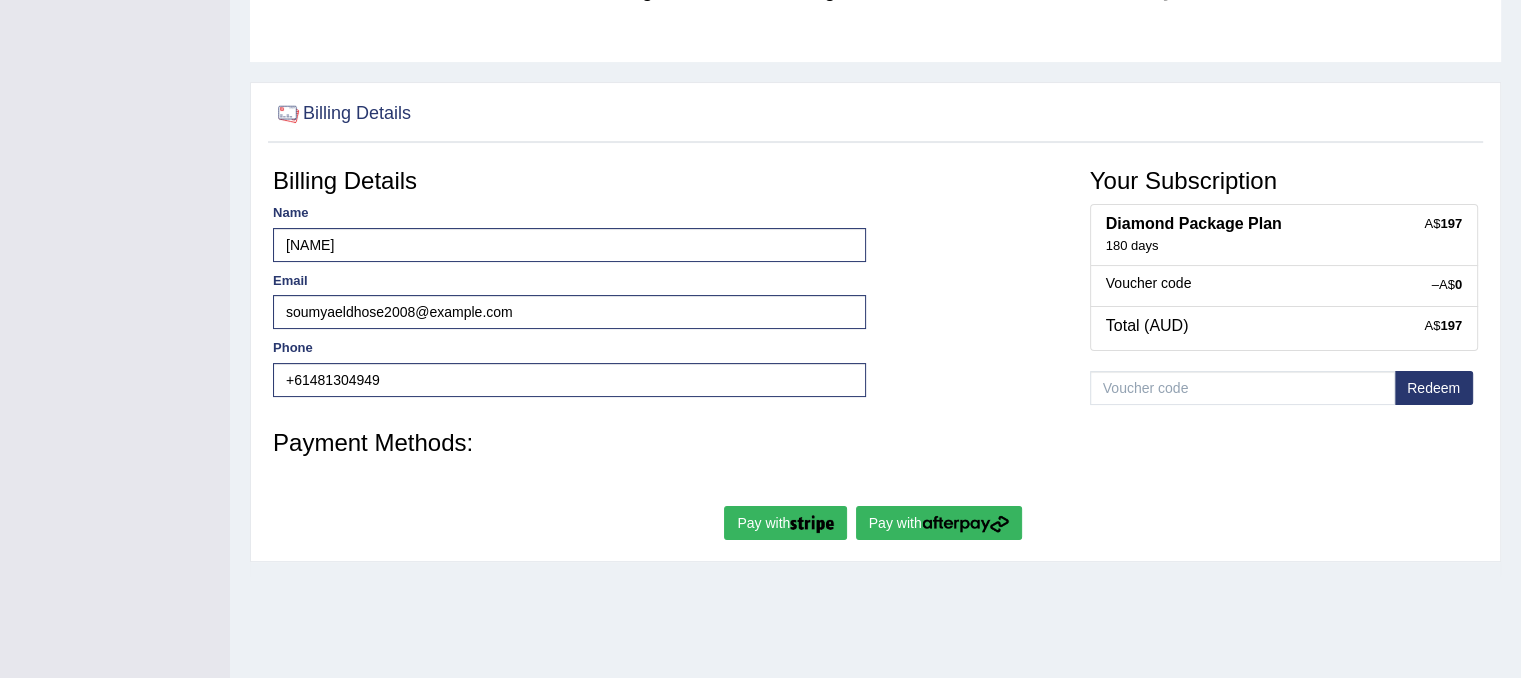scroll, scrollTop: 263, scrollLeft: 0, axis: vertical 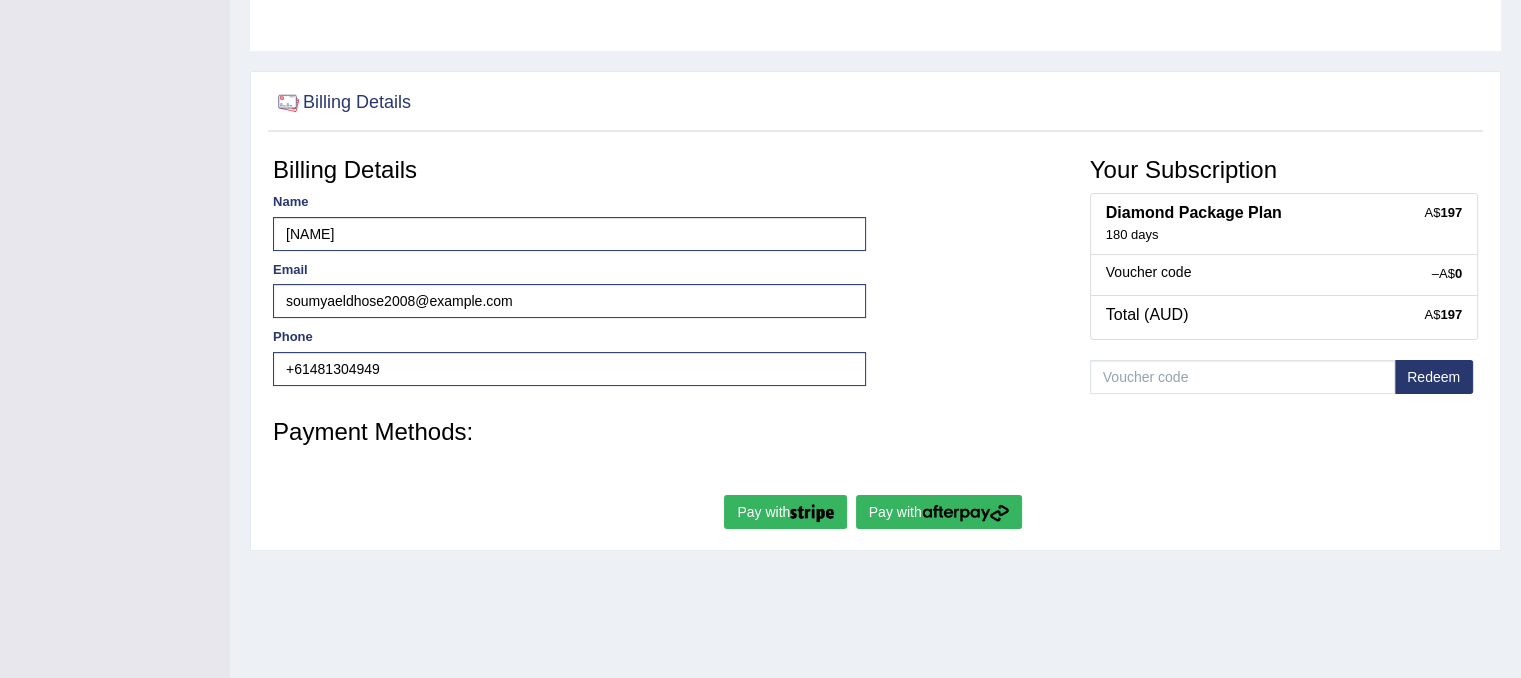 click on "Pay with" at bounding box center (785, 512) 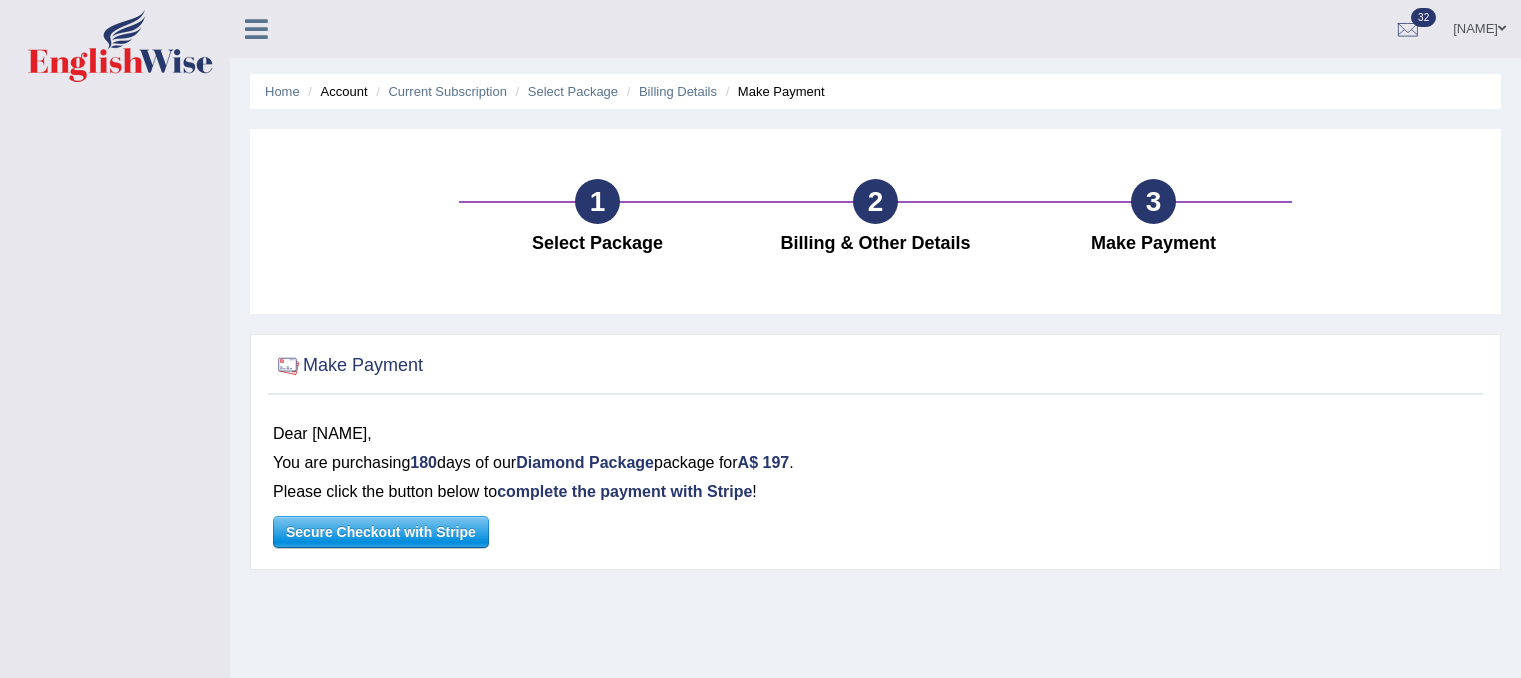 scroll, scrollTop: 159, scrollLeft: 0, axis: vertical 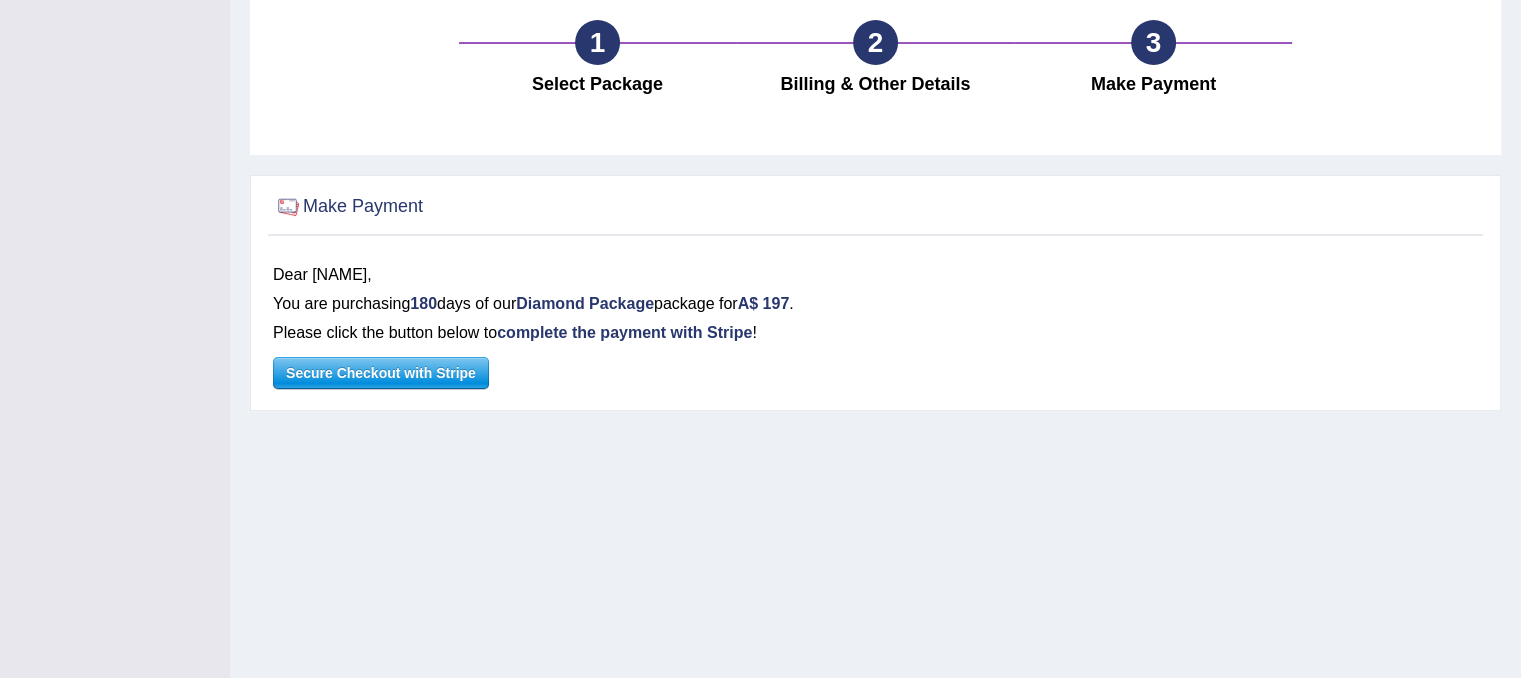 click on "Secure Checkout with Stripe" at bounding box center (381, 373) 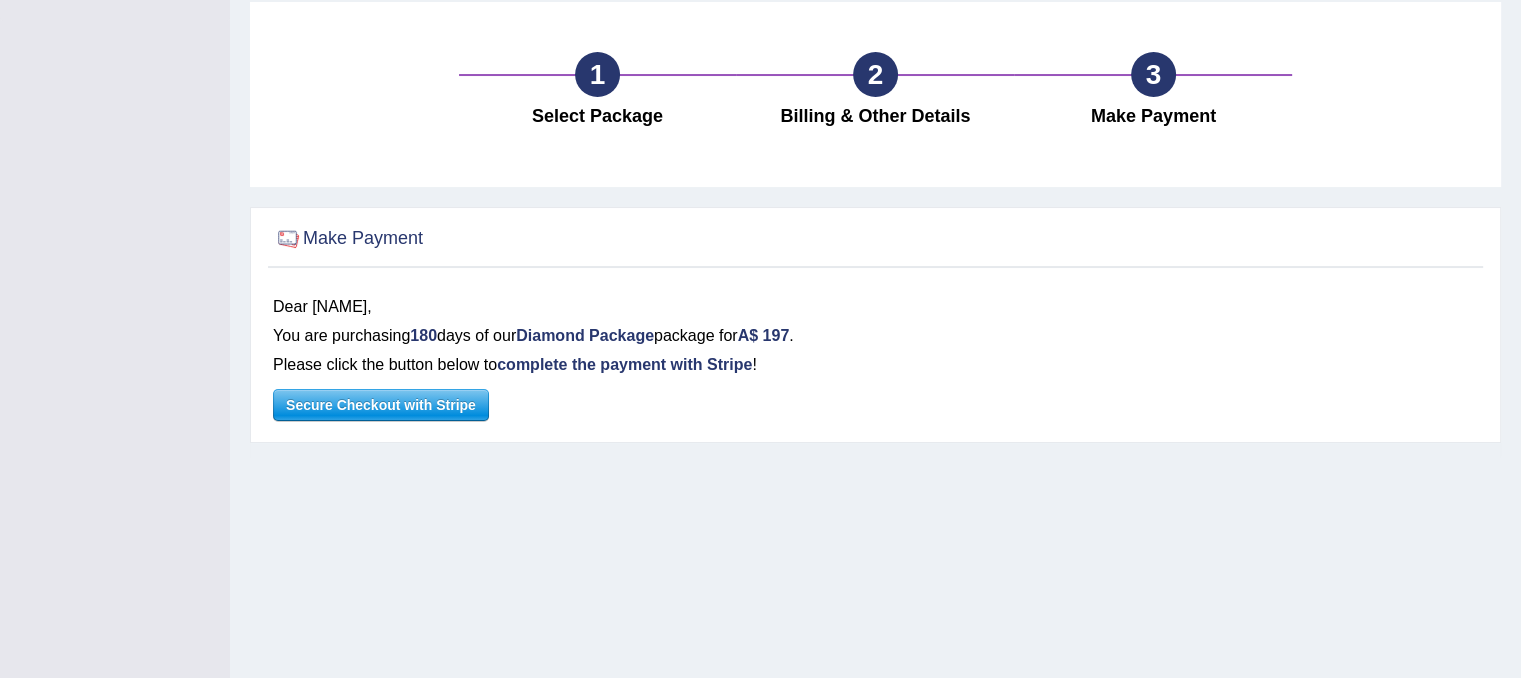 scroll, scrollTop: 132, scrollLeft: 0, axis: vertical 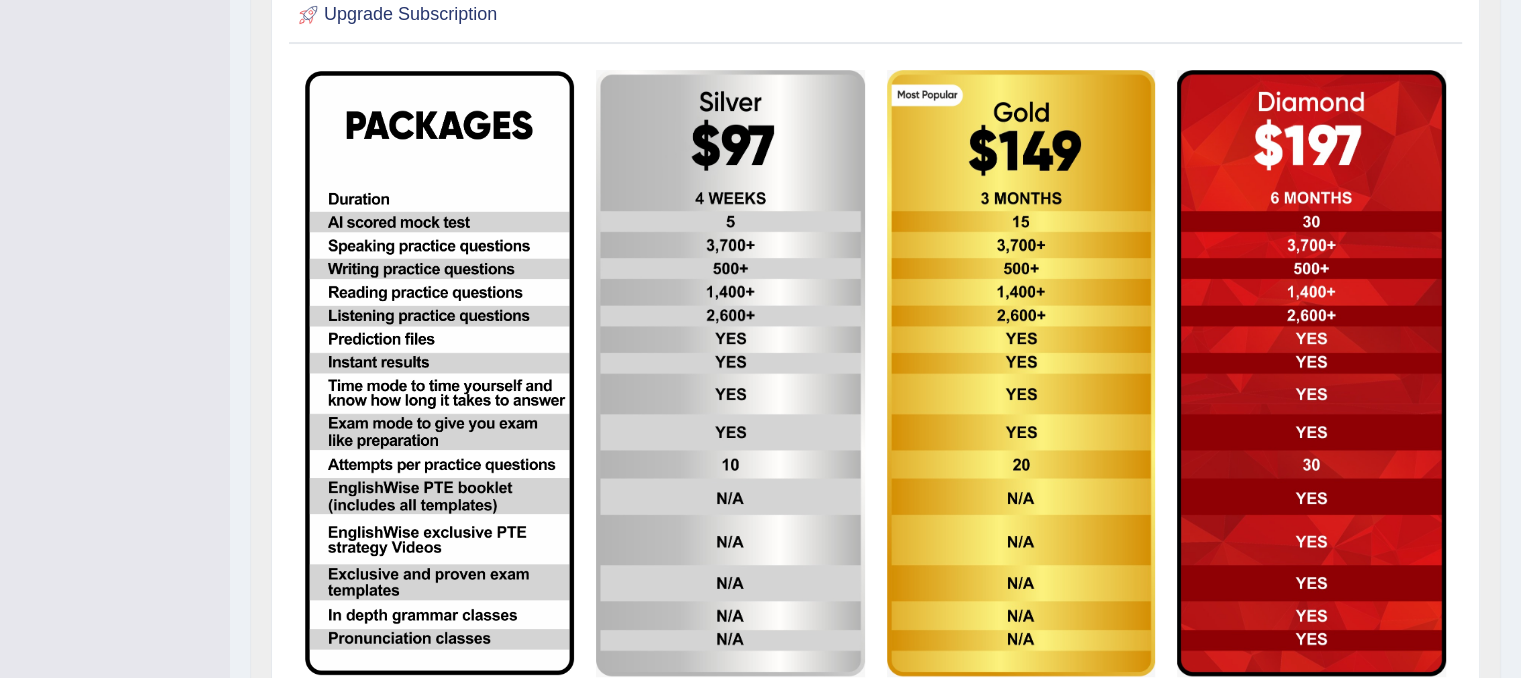 click at bounding box center [1311, 373] 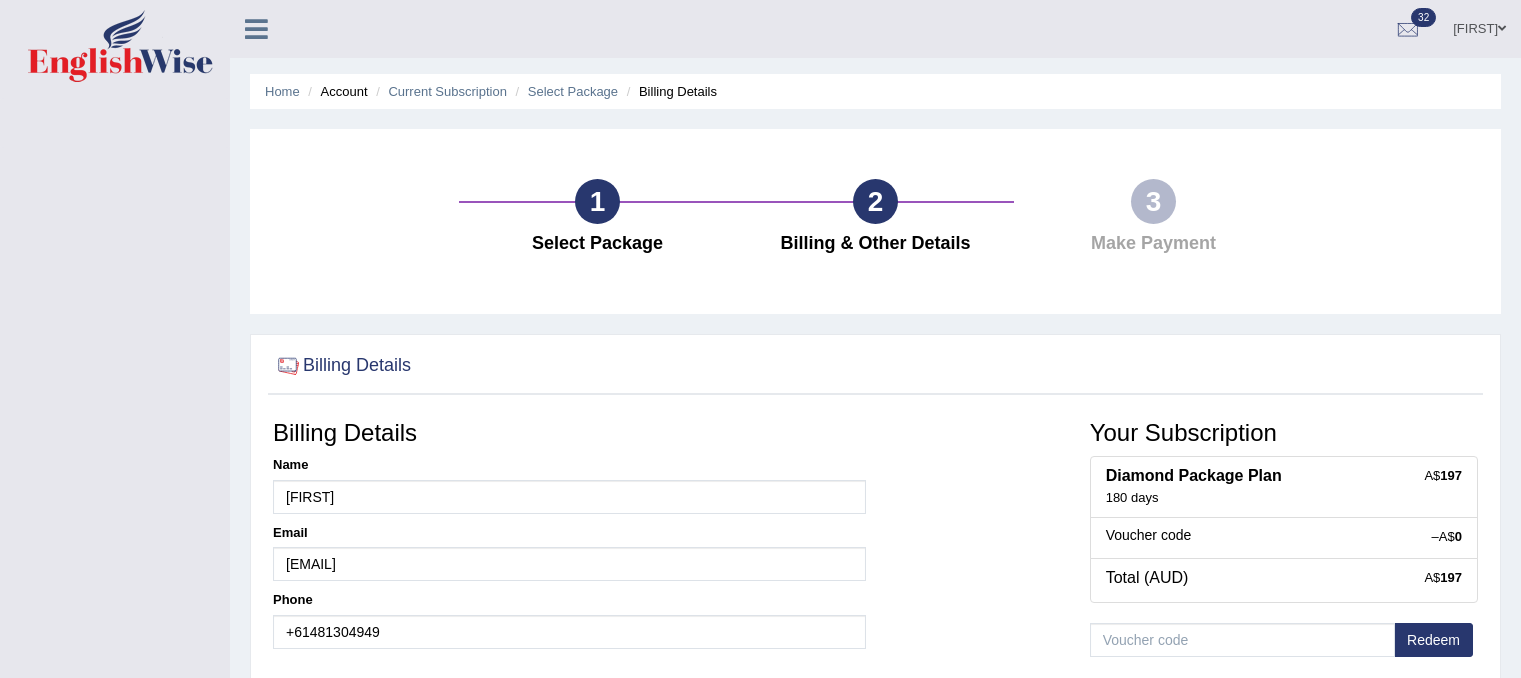 scroll, scrollTop: 0, scrollLeft: 0, axis: both 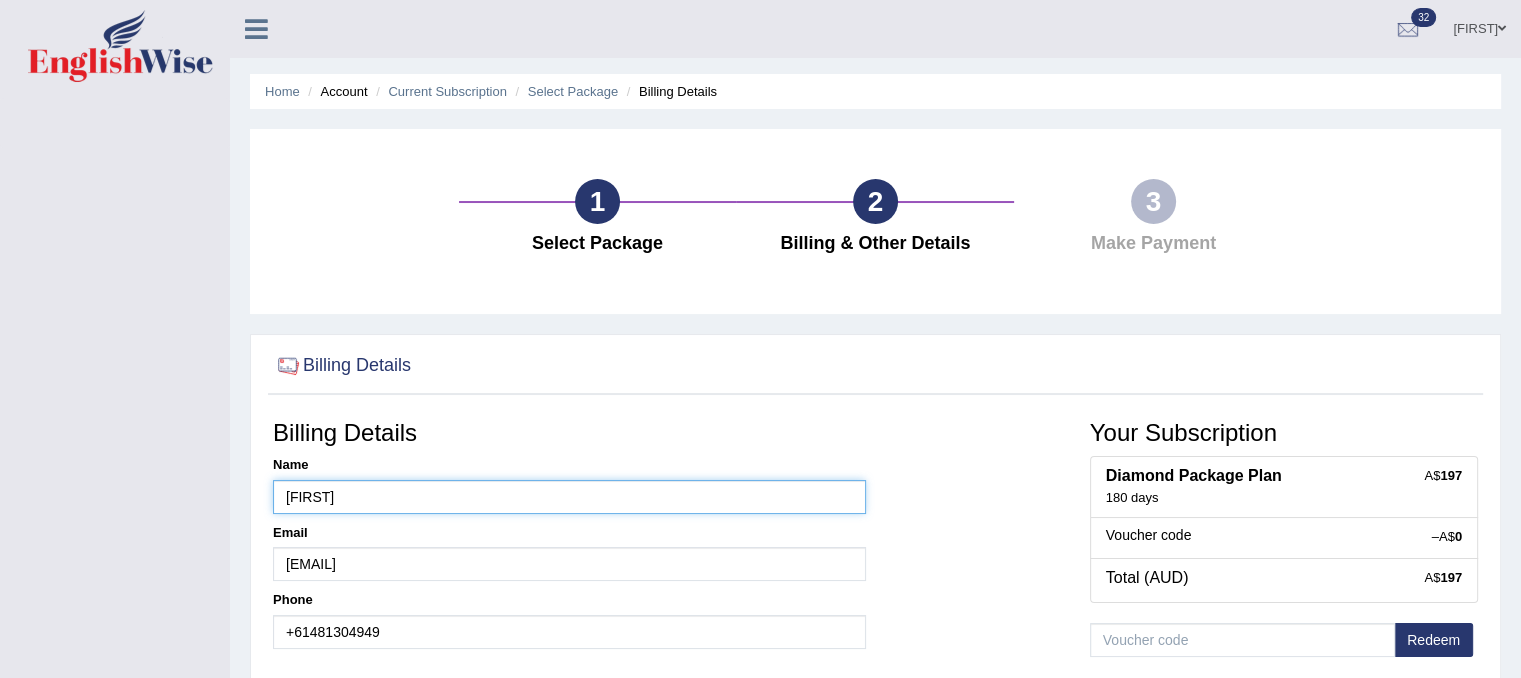 click on "[NAME]" at bounding box center [569, 497] 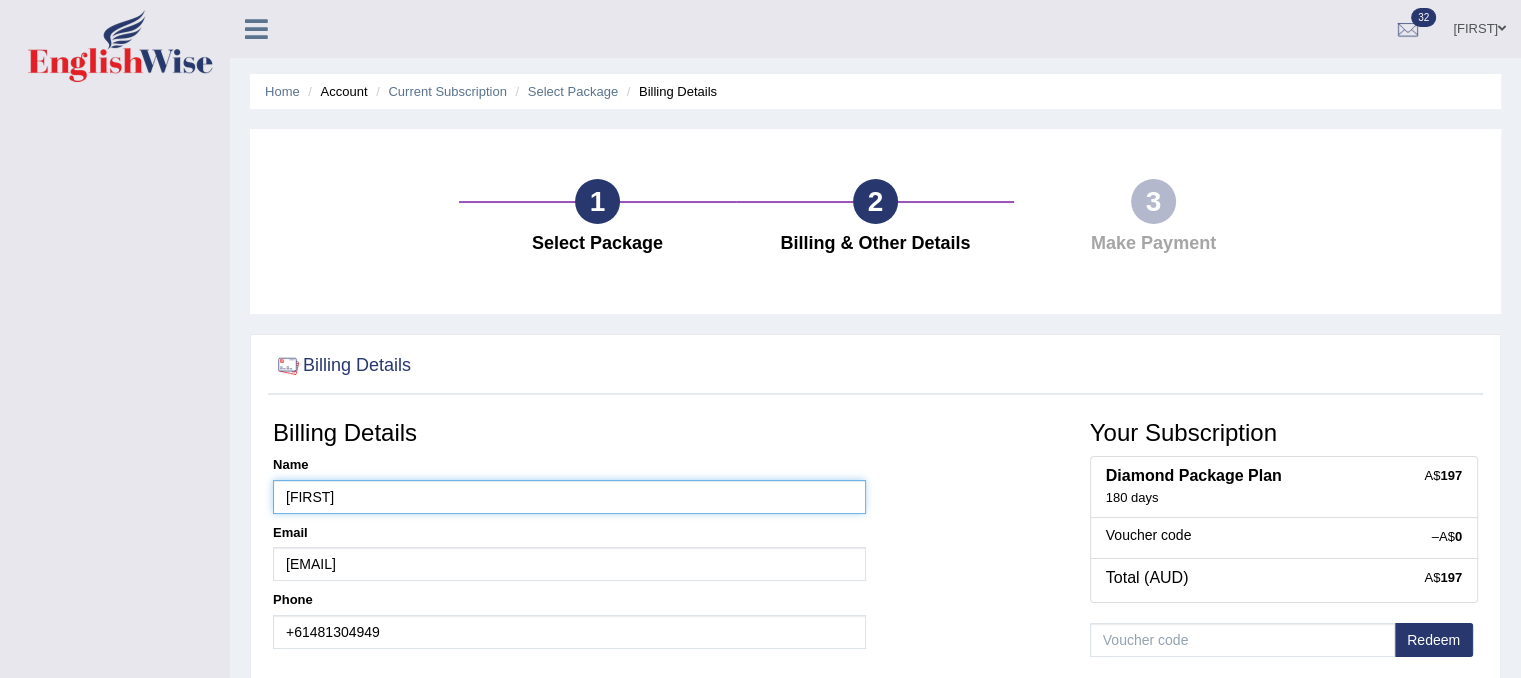 type on "[FIRST] [LAST] [LAST]" 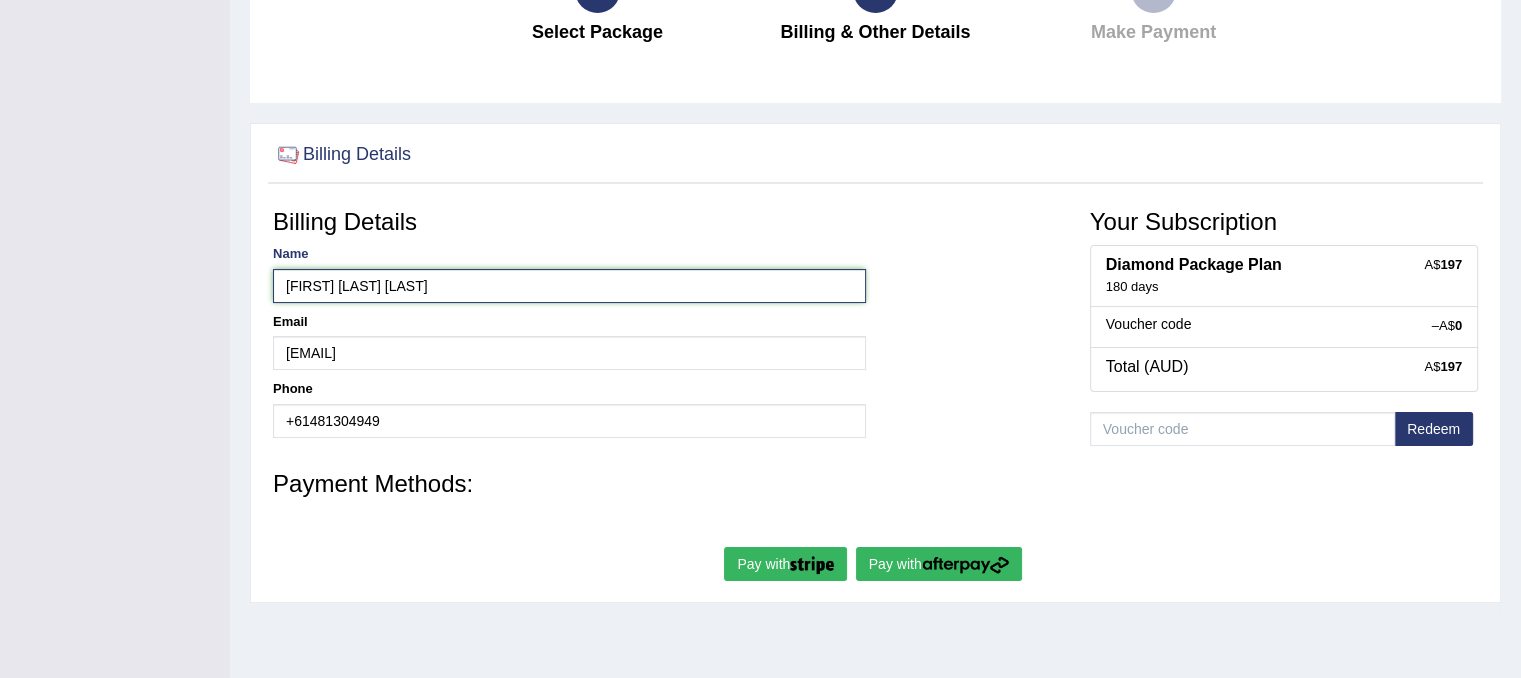scroll, scrollTop: 212, scrollLeft: 0, axis: vertical 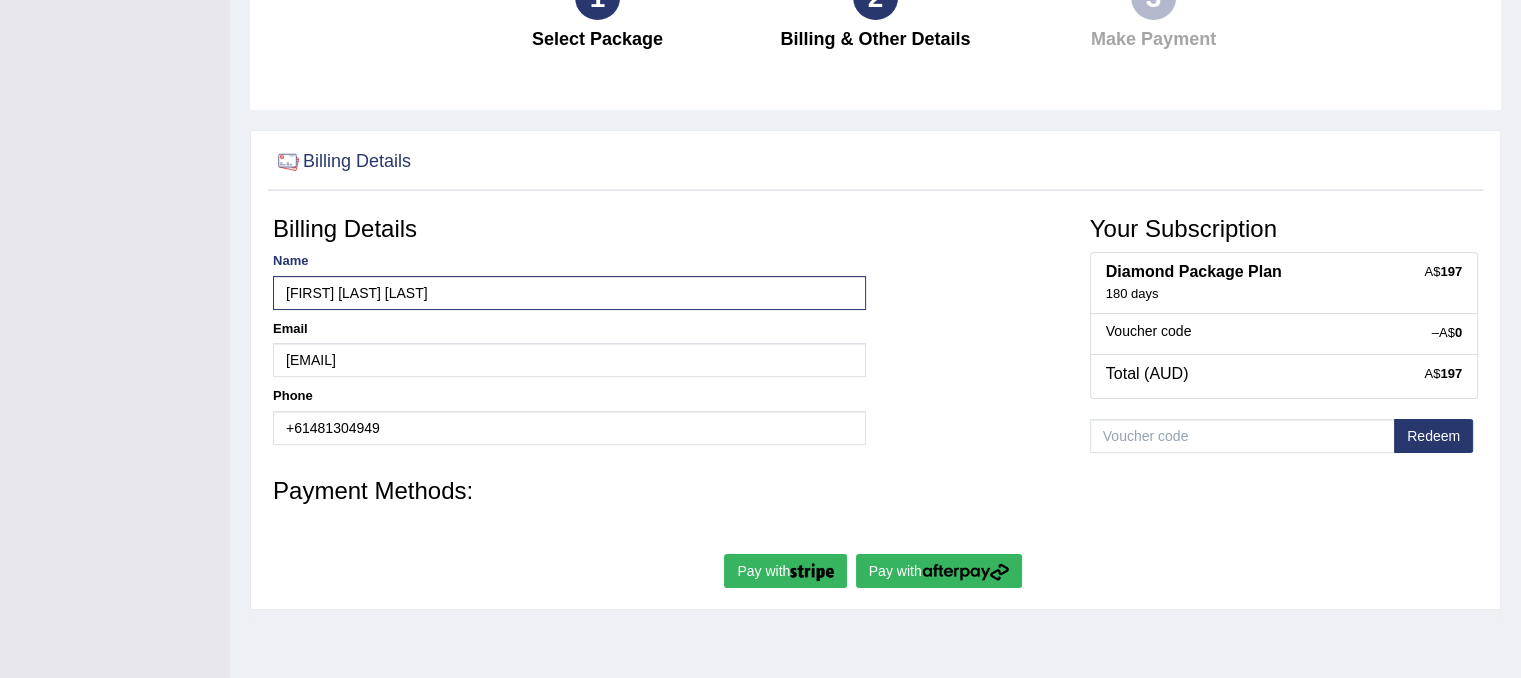 click on "Redeem" at bounding box center [1433, 436] 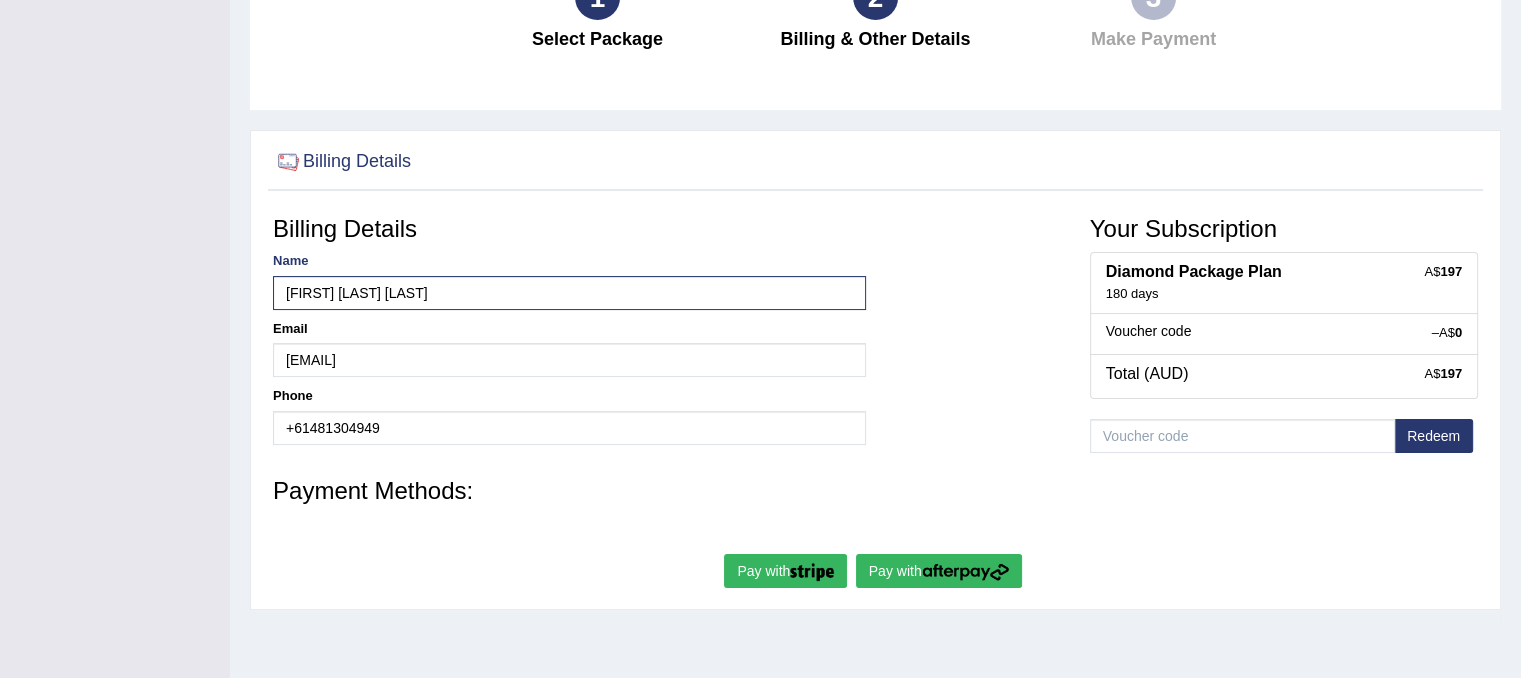 click on "Pay with" at bounding box center (785, 571) 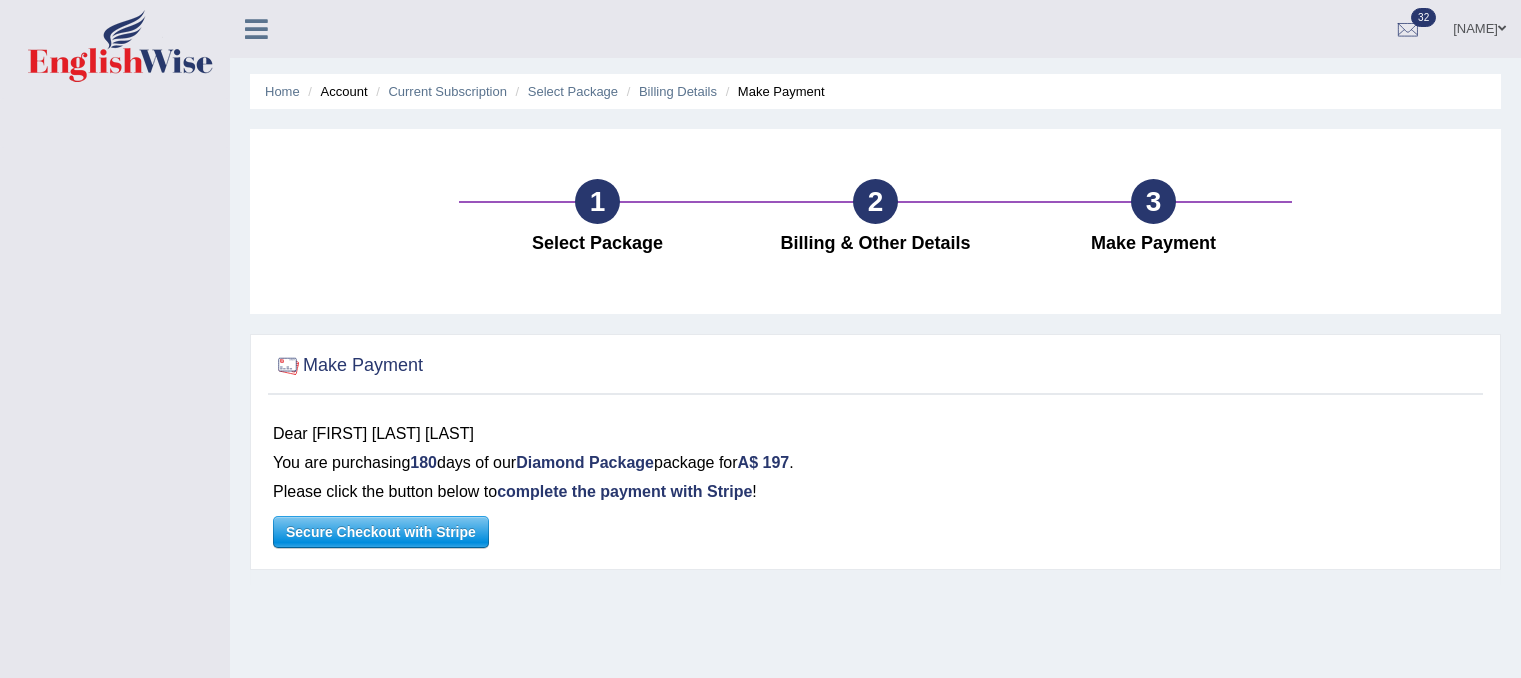 scroll, scrollTop: 0, scrollLeft: 0, axis: both 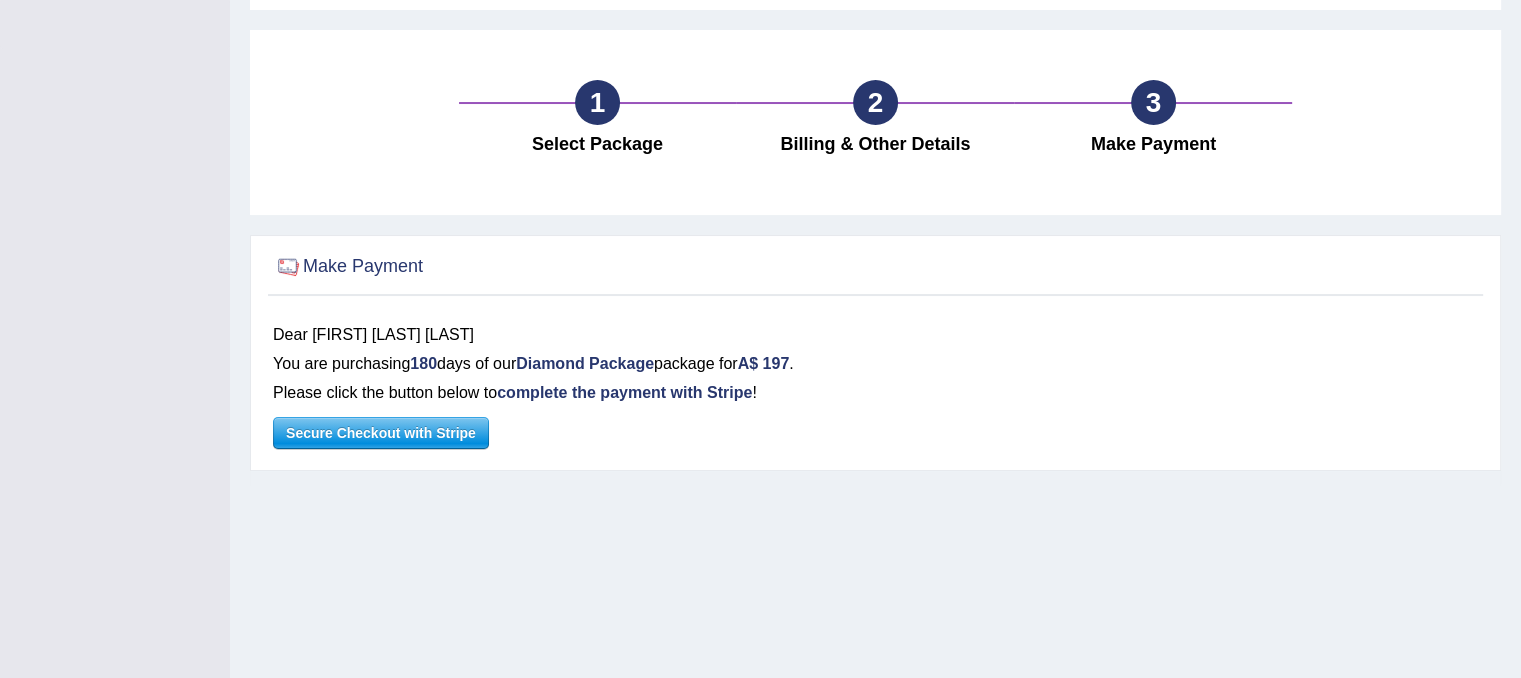 click on "Secure Checkout with Stripe" at bounding box center [381, 433] 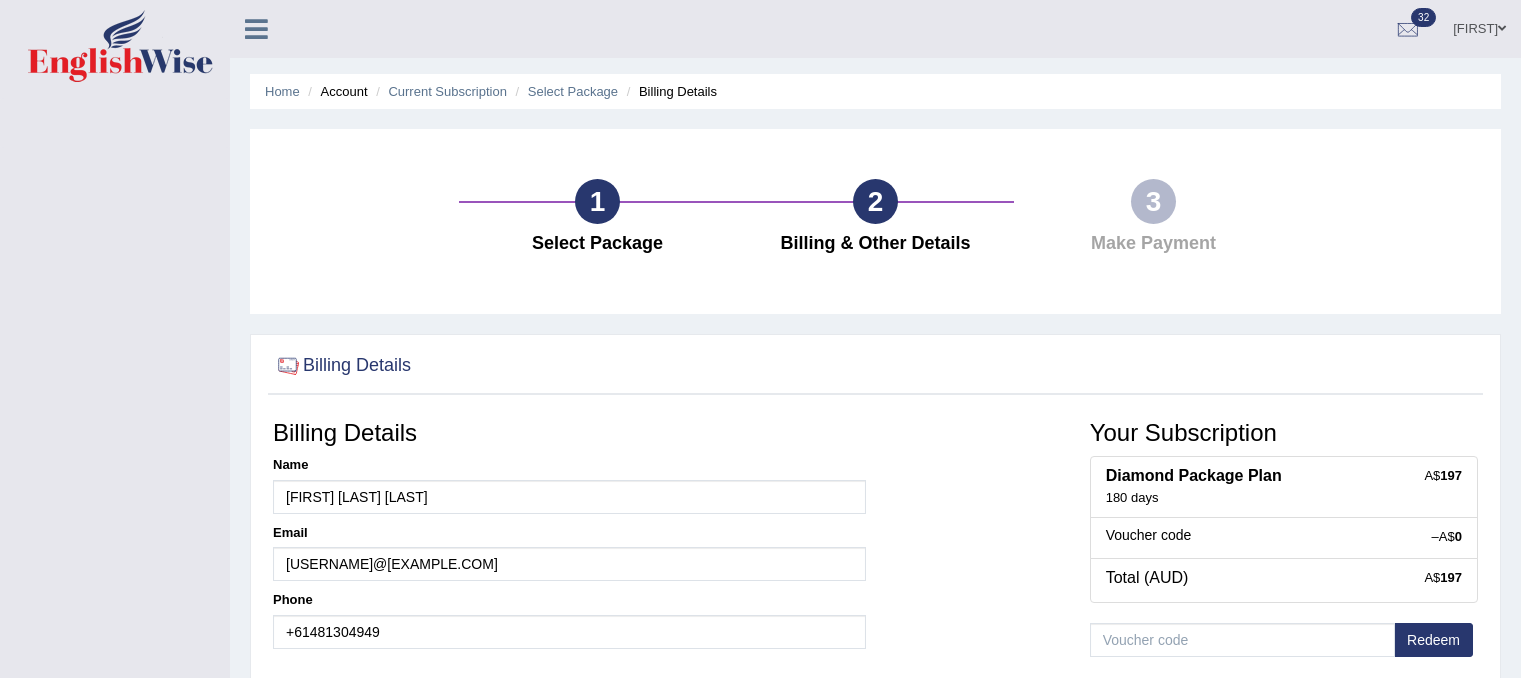 scroll, scrollTop: 197, scrollLeft: 0, axis: vertical 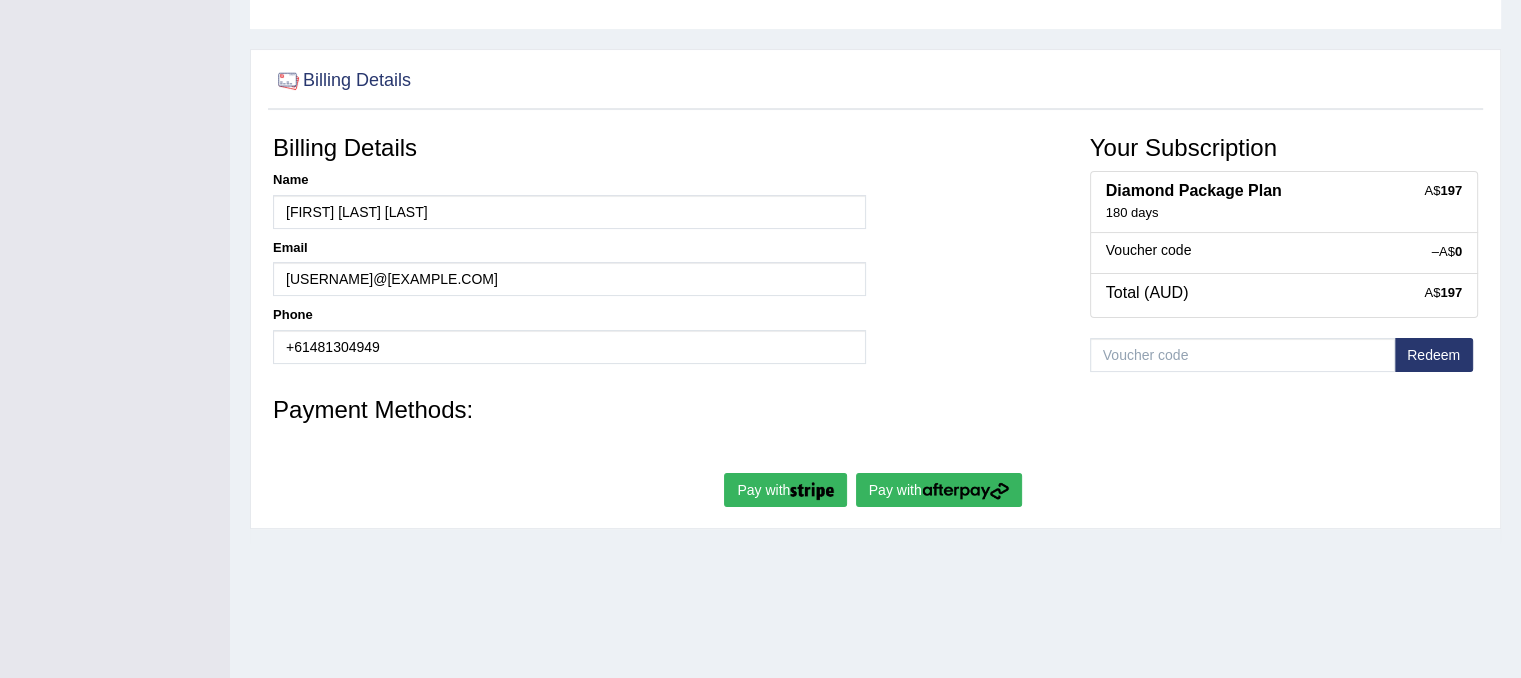 click on "Pay with" at bounding box center [939, 490] 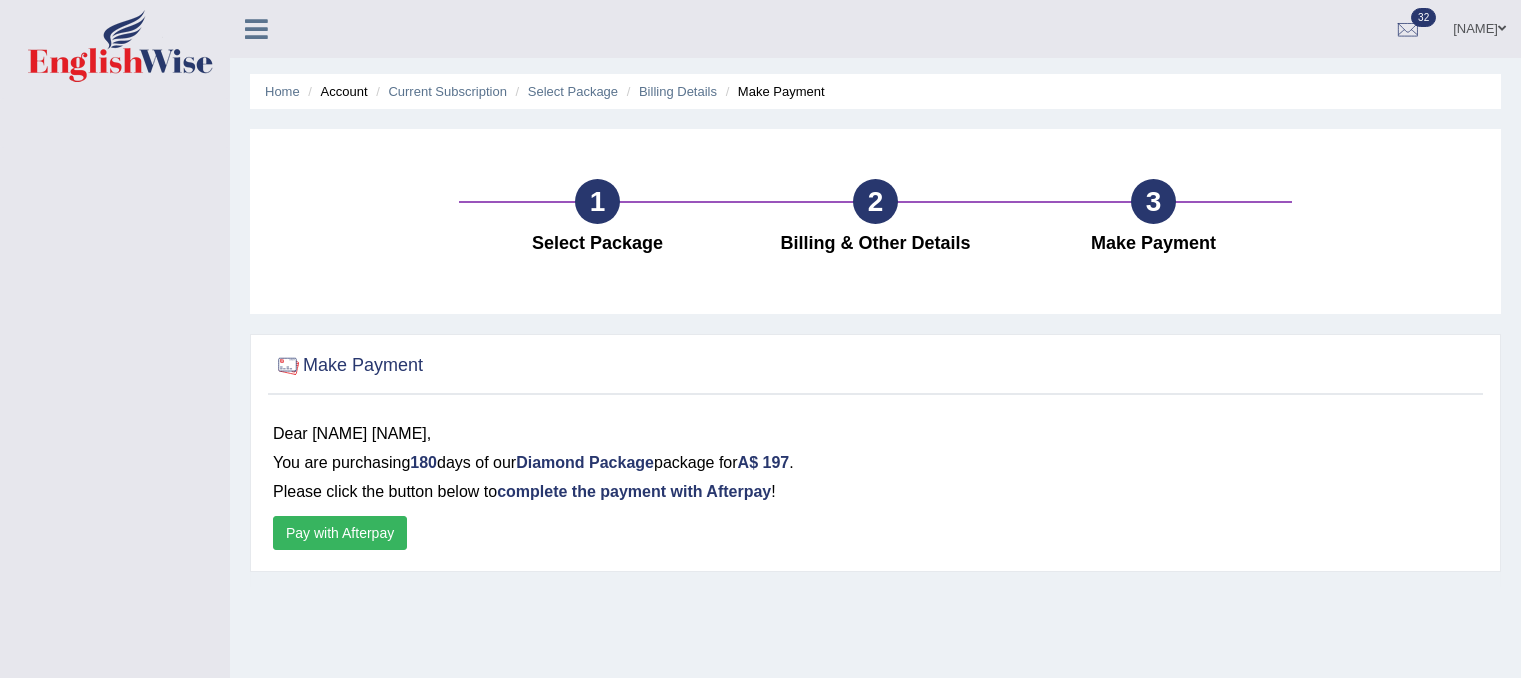 scroll, scrollTop: 0, scrollLeft: 0, axis: both 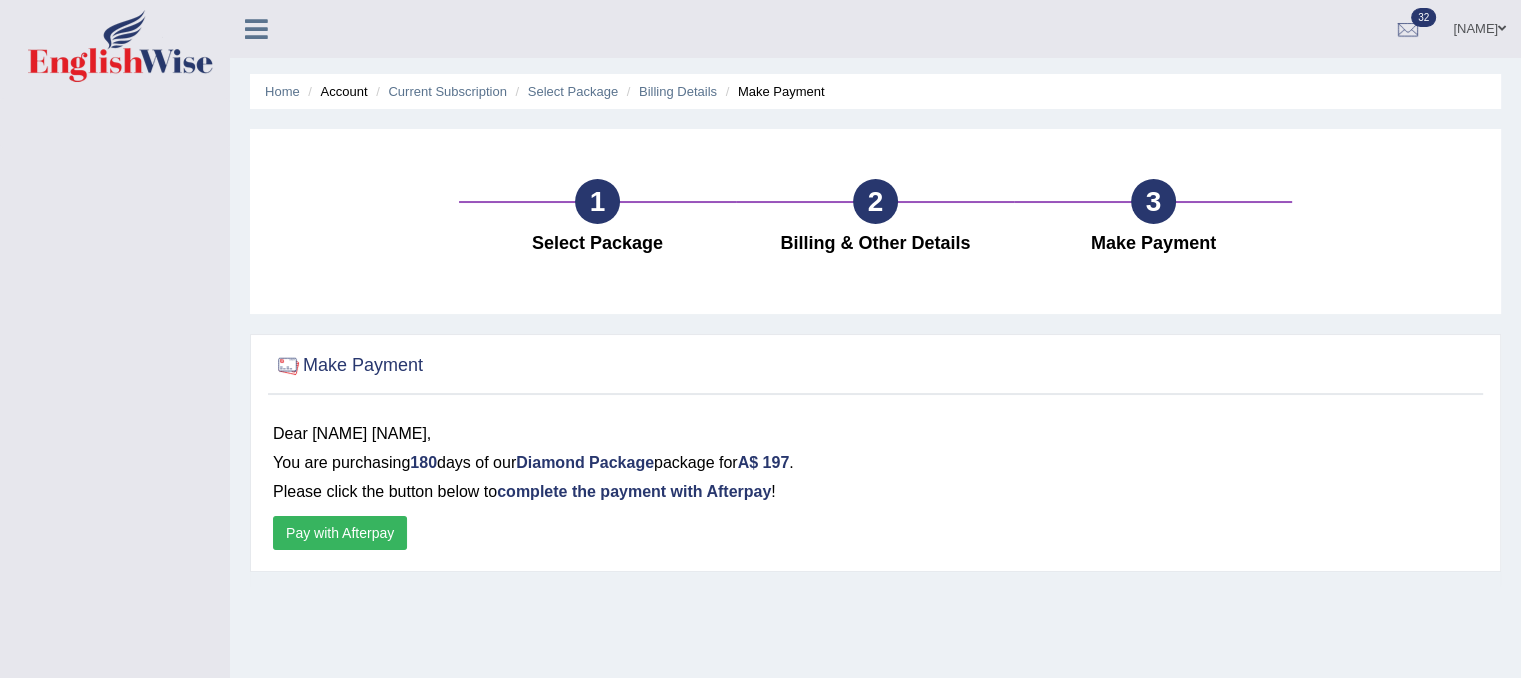 click on "Pay with Afterpay" at bounding box center (340, 533) 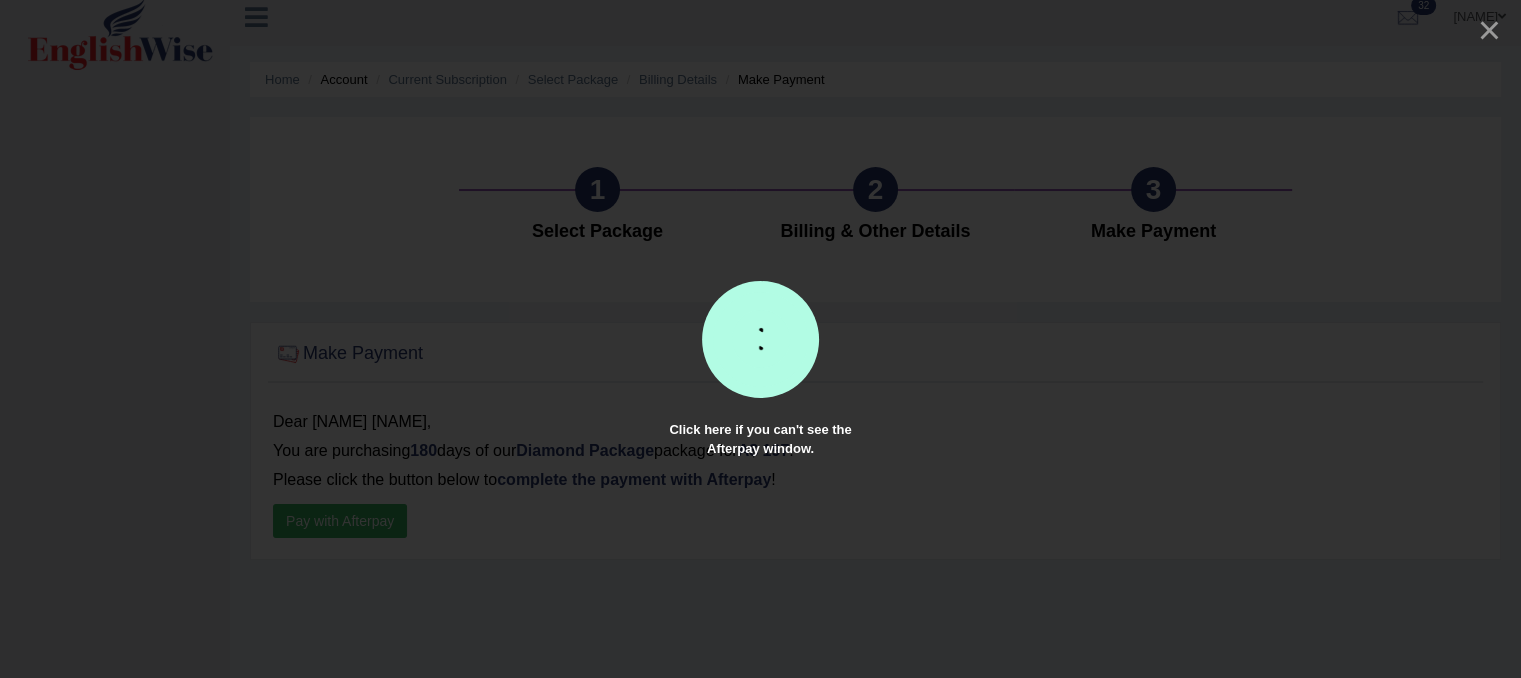 scroll, scrollTop: 0, scrollLeft: 0, axis: both 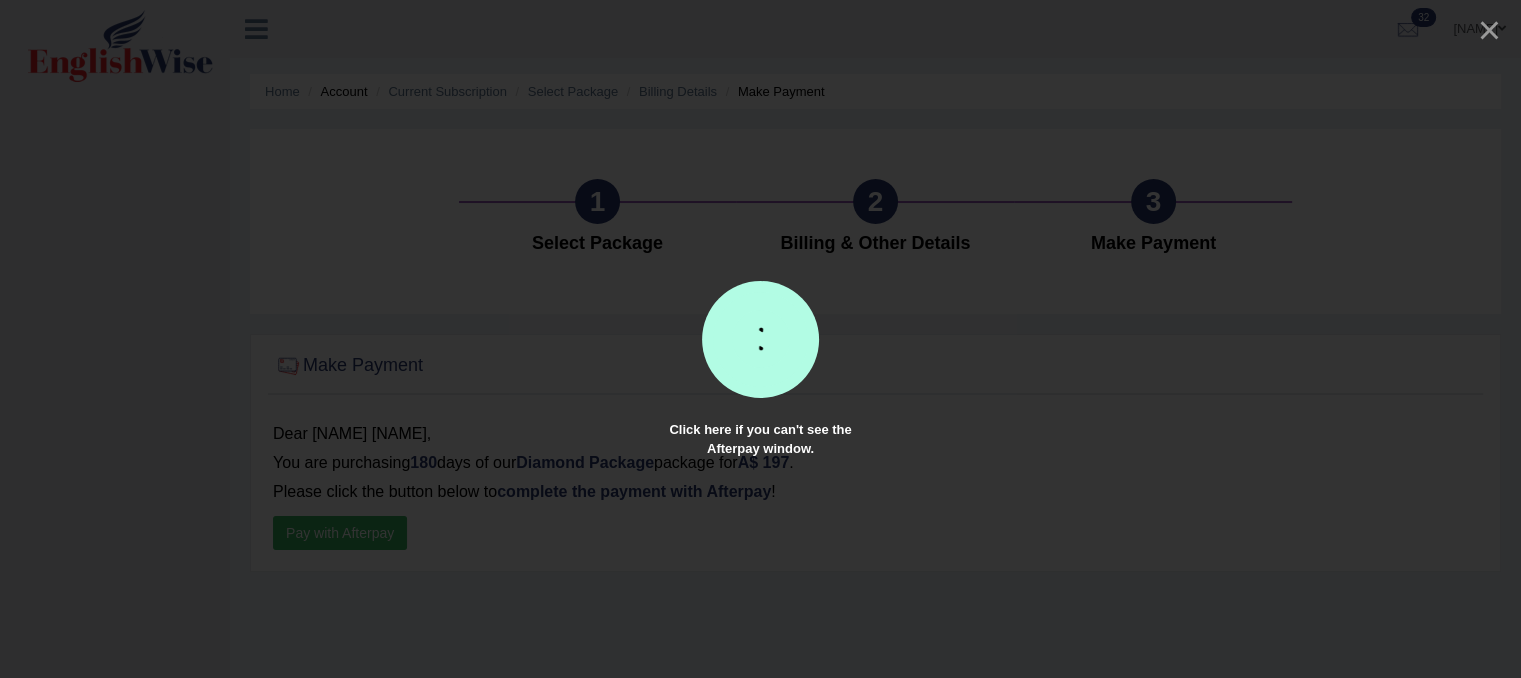 click at bounding box center [761, 339] 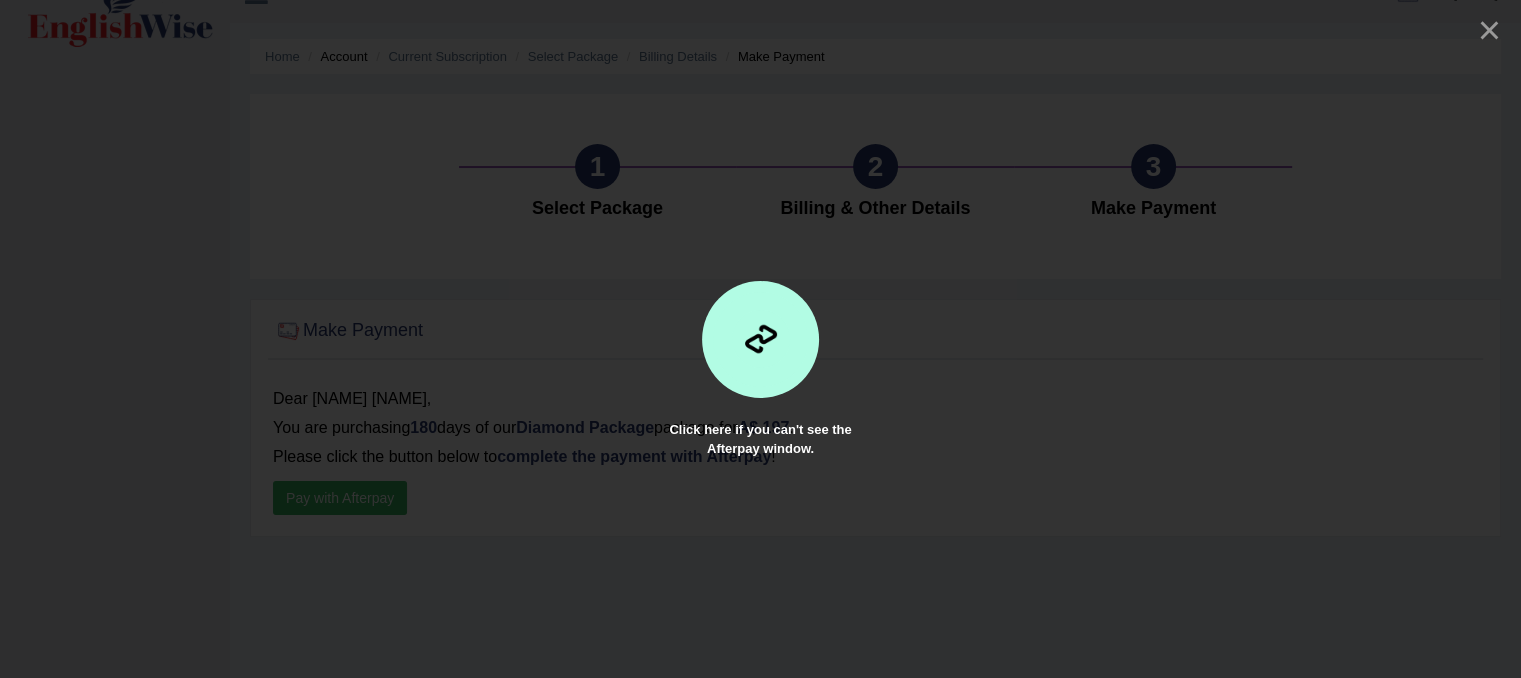 scroll, scrollTop: 0, scrollLeft: 0, axis: both 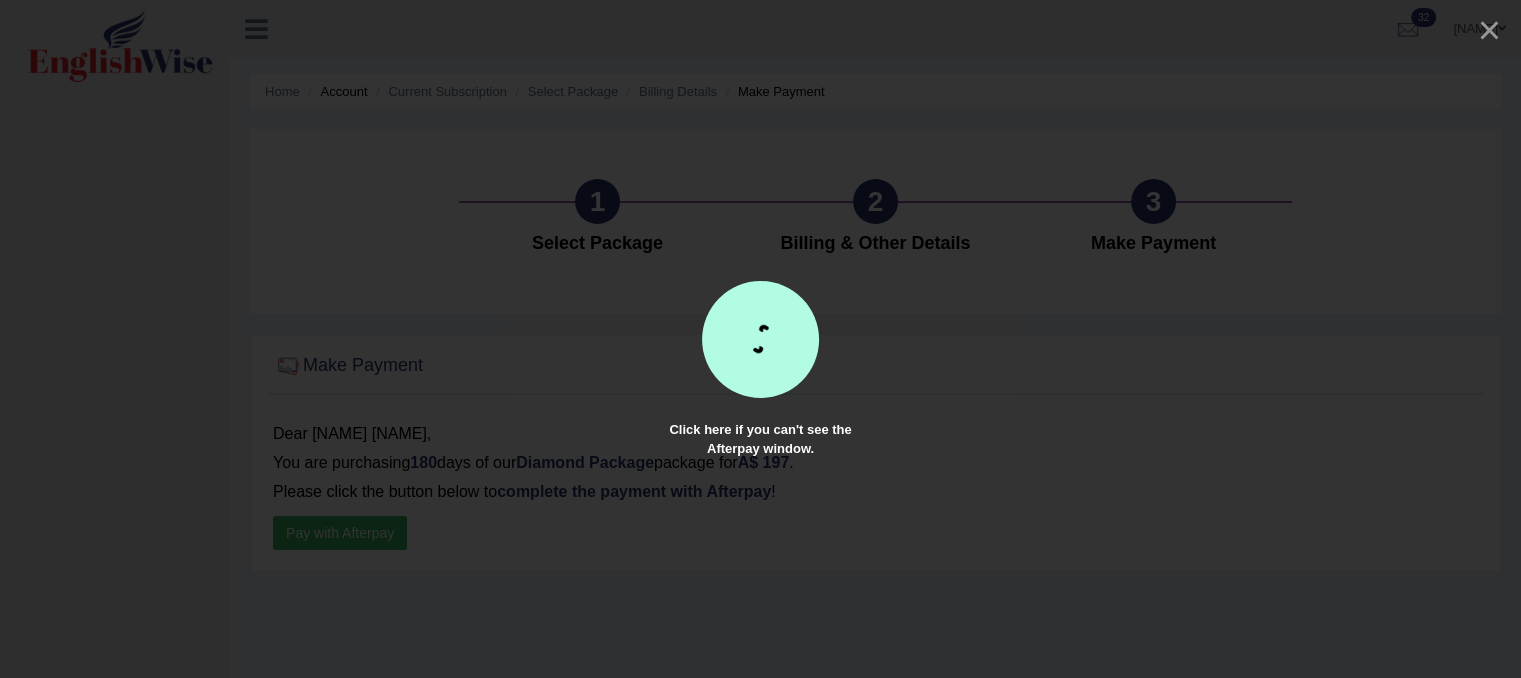 click at bounding box center (760, 338) 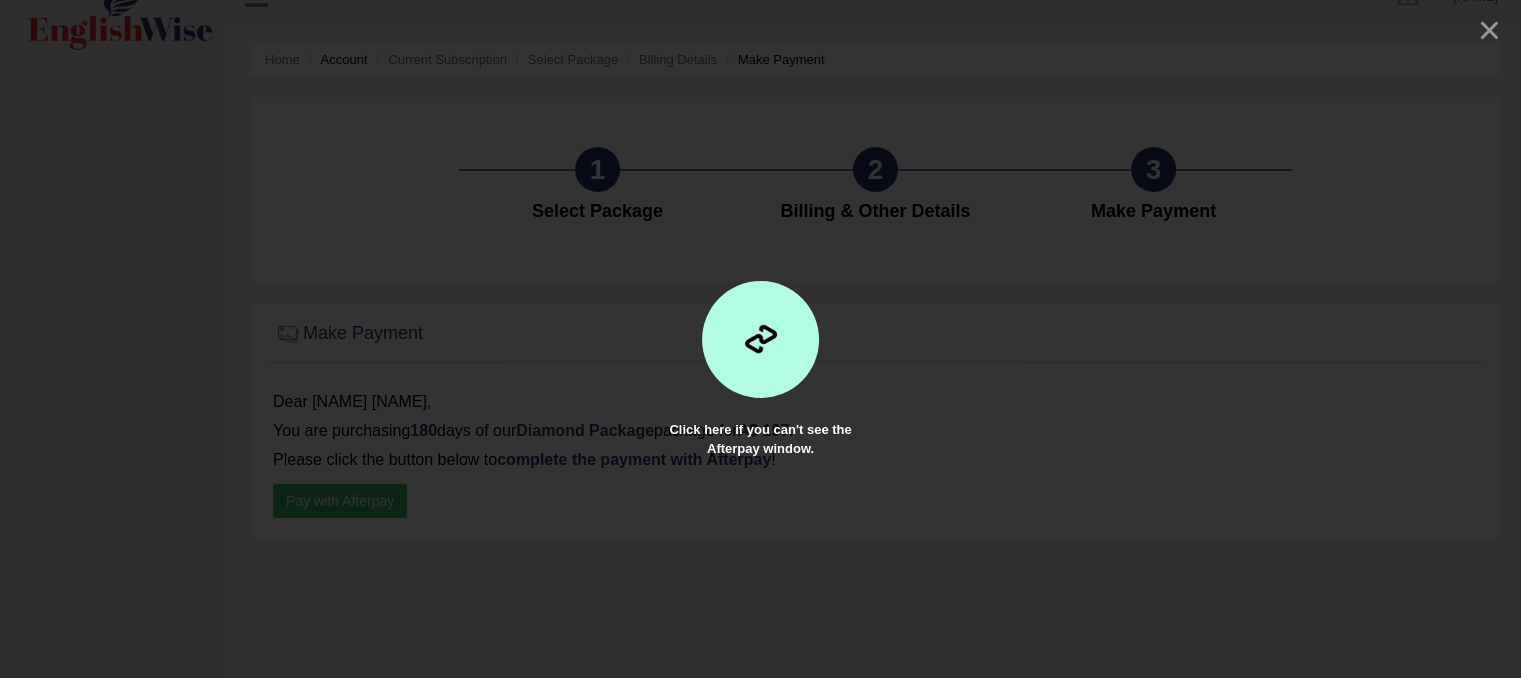 scroll, scrollTop: 36, scrollLeft: 0, axis: vertical 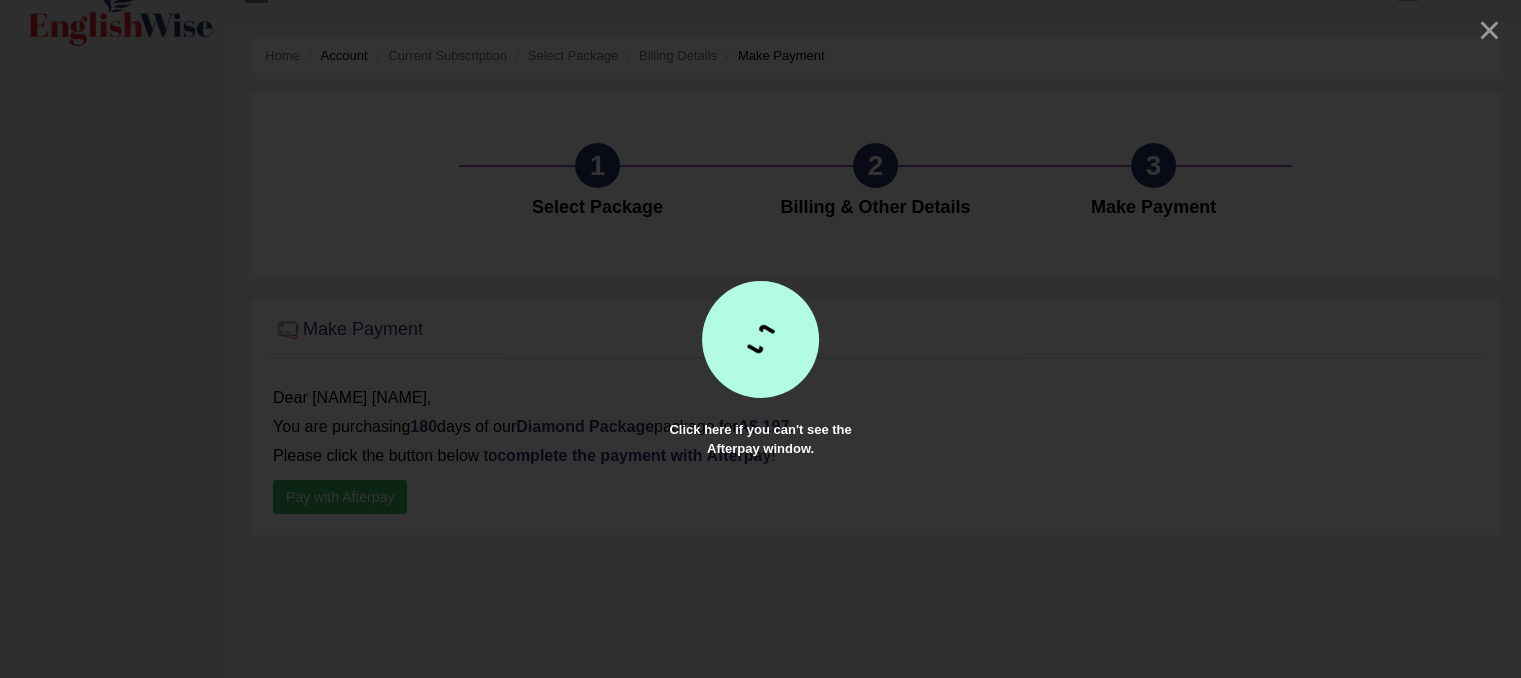 click at bounding box center [761, 339] 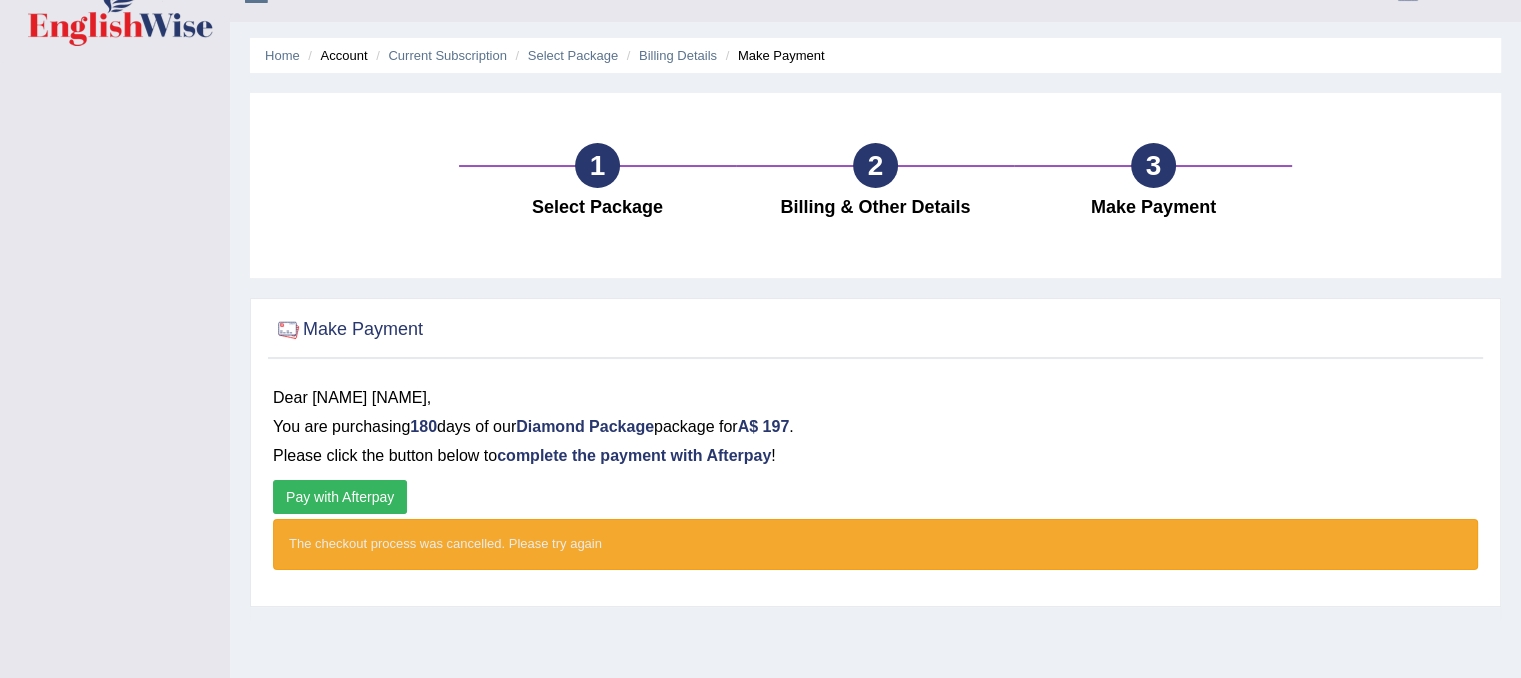 click on "Pay with Afterpay" at bounding box center (340, 497) 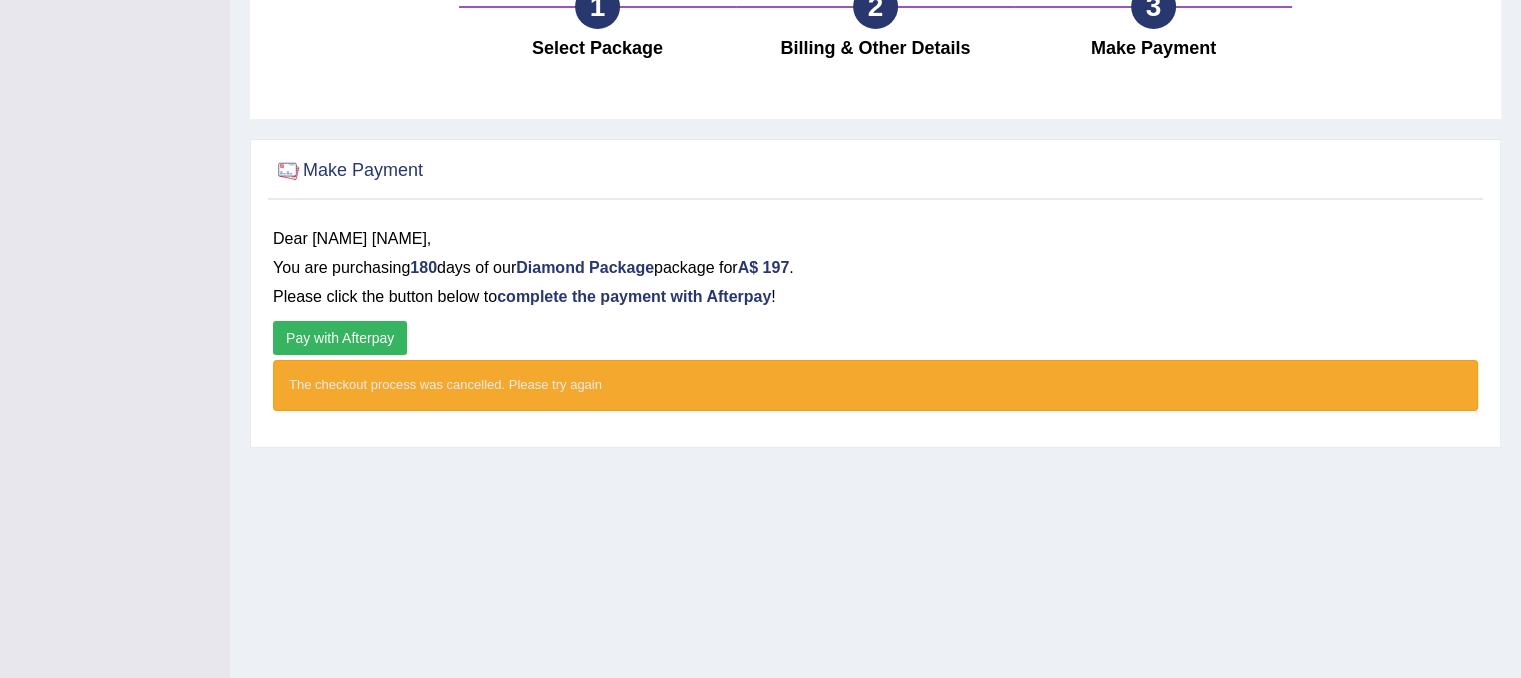 scroll, scrollTop: 196, scrollLeft: 0, axis: vertical 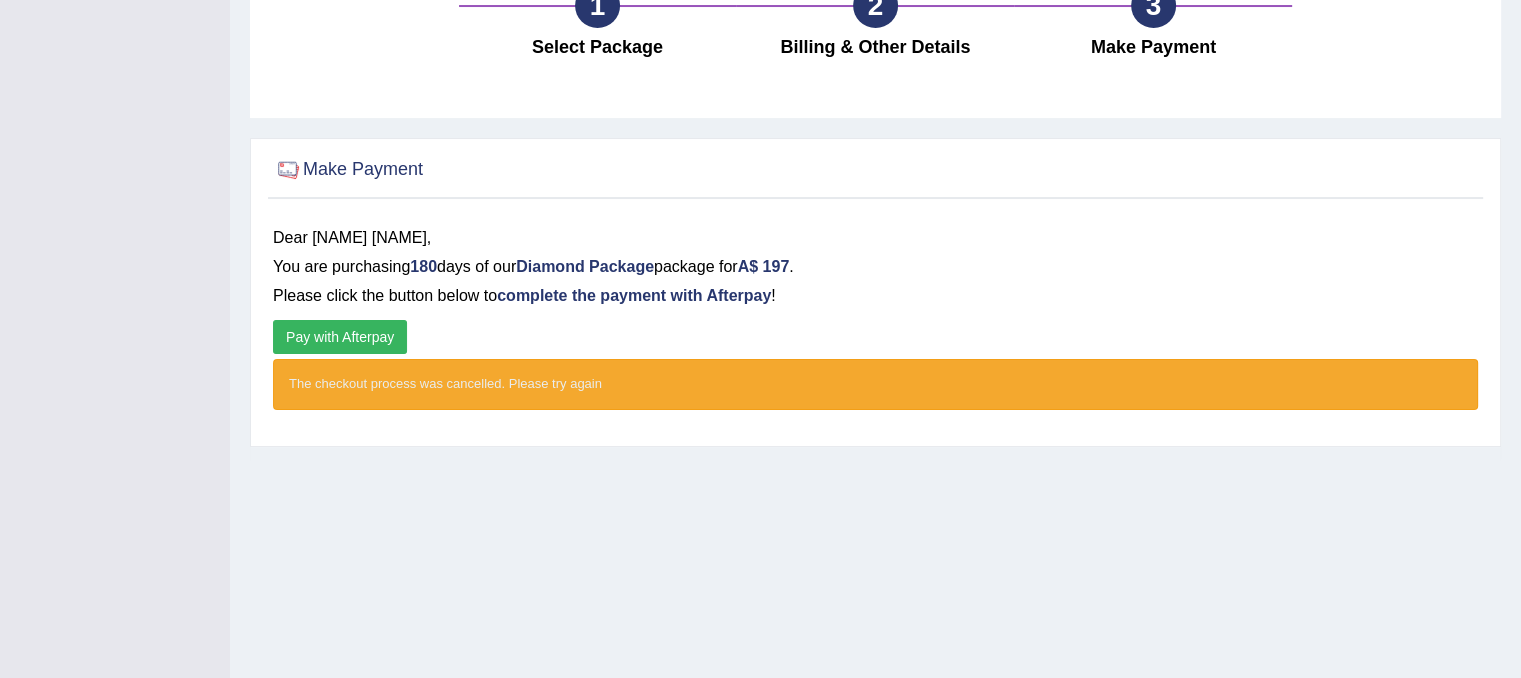 click on "Pay with Afterpay" at bounding box center (340, 337) 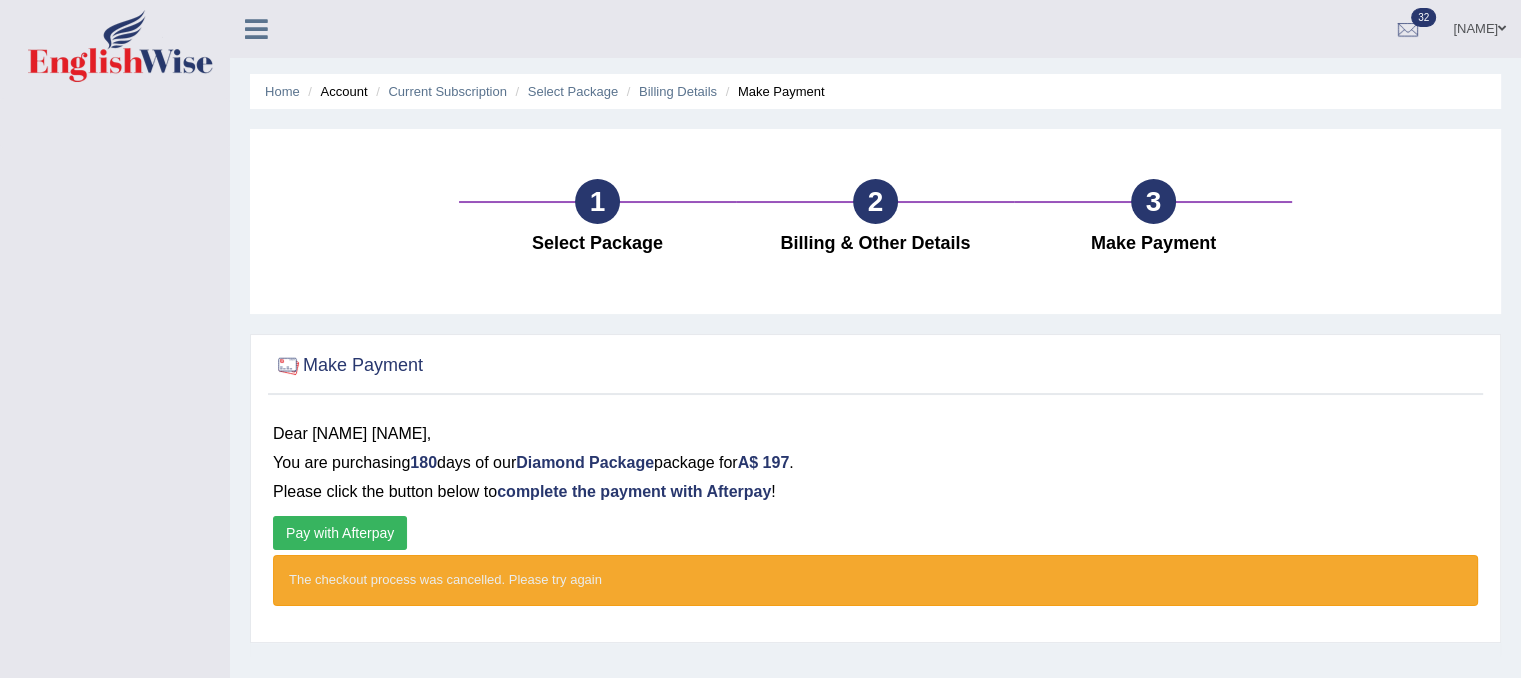 click at bounding box center [256, 29] 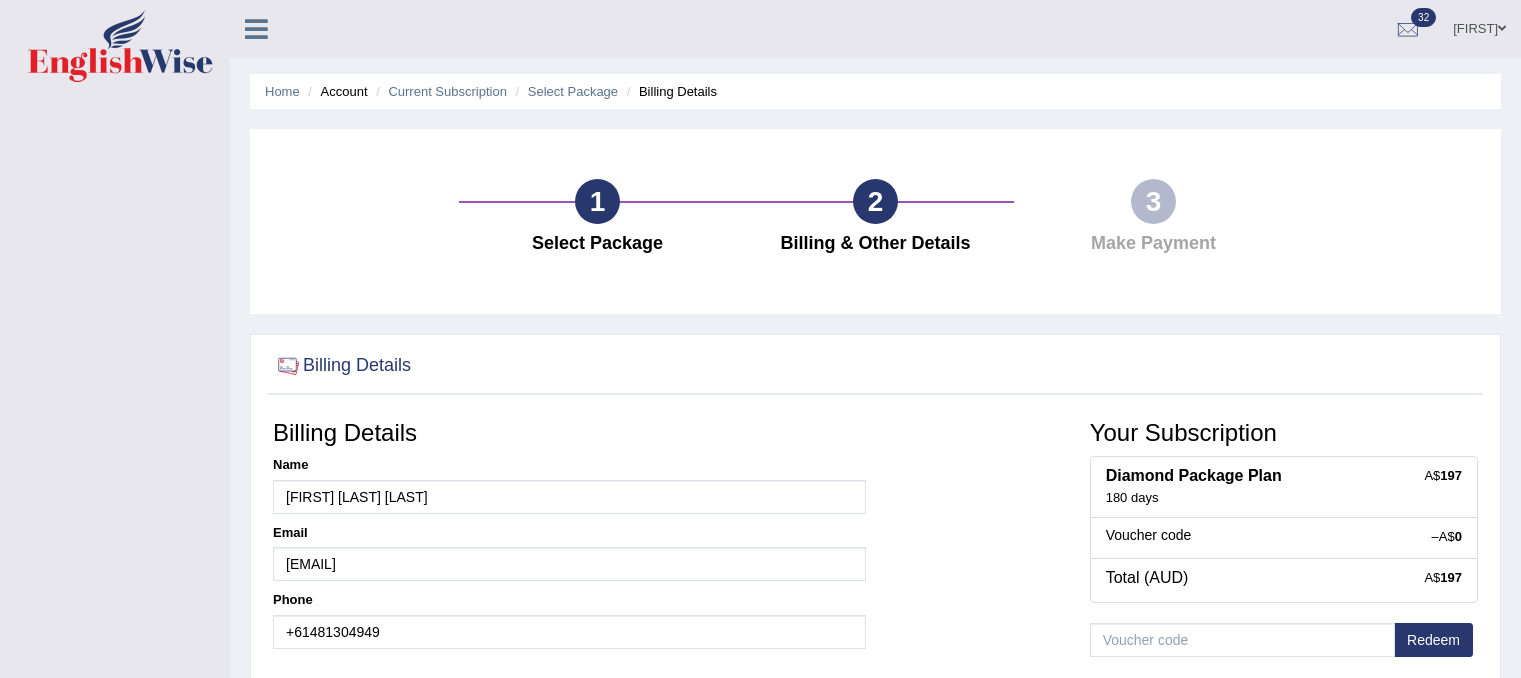 scroll, scrollTop: 285, scrollLeft: 0, axis: vertical 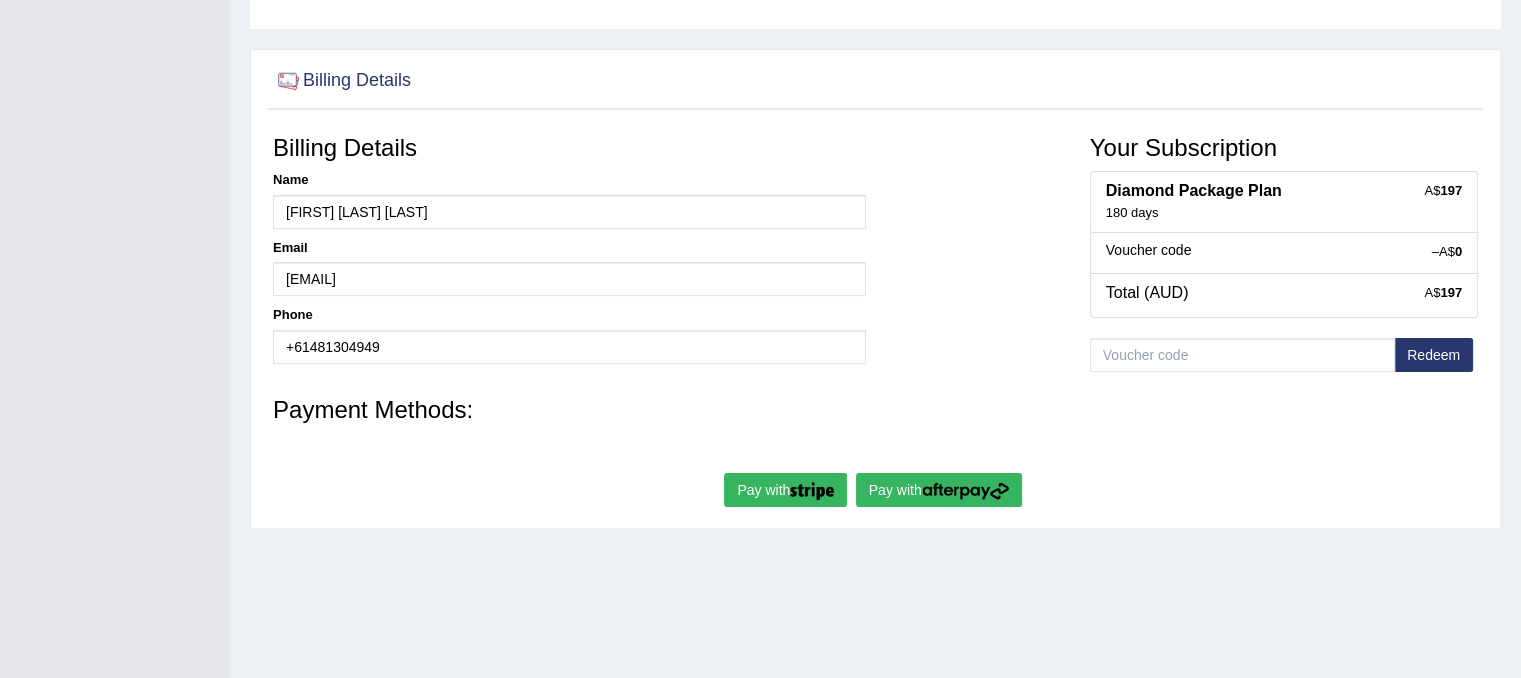 click on "Billing Details
Name
Soumya Athikuzhi Paily
Email
soumyaeldhose2008@gmail.com
Phone
+61481304949
Your Subscription
A$  197
Diamond Package Plan
180 days
–A$  0
Voucher code
A$  197
Total (AUD)
Redeem
Payment Methods:
Pay with  			 Pay with" at bounding box center (875, 319) 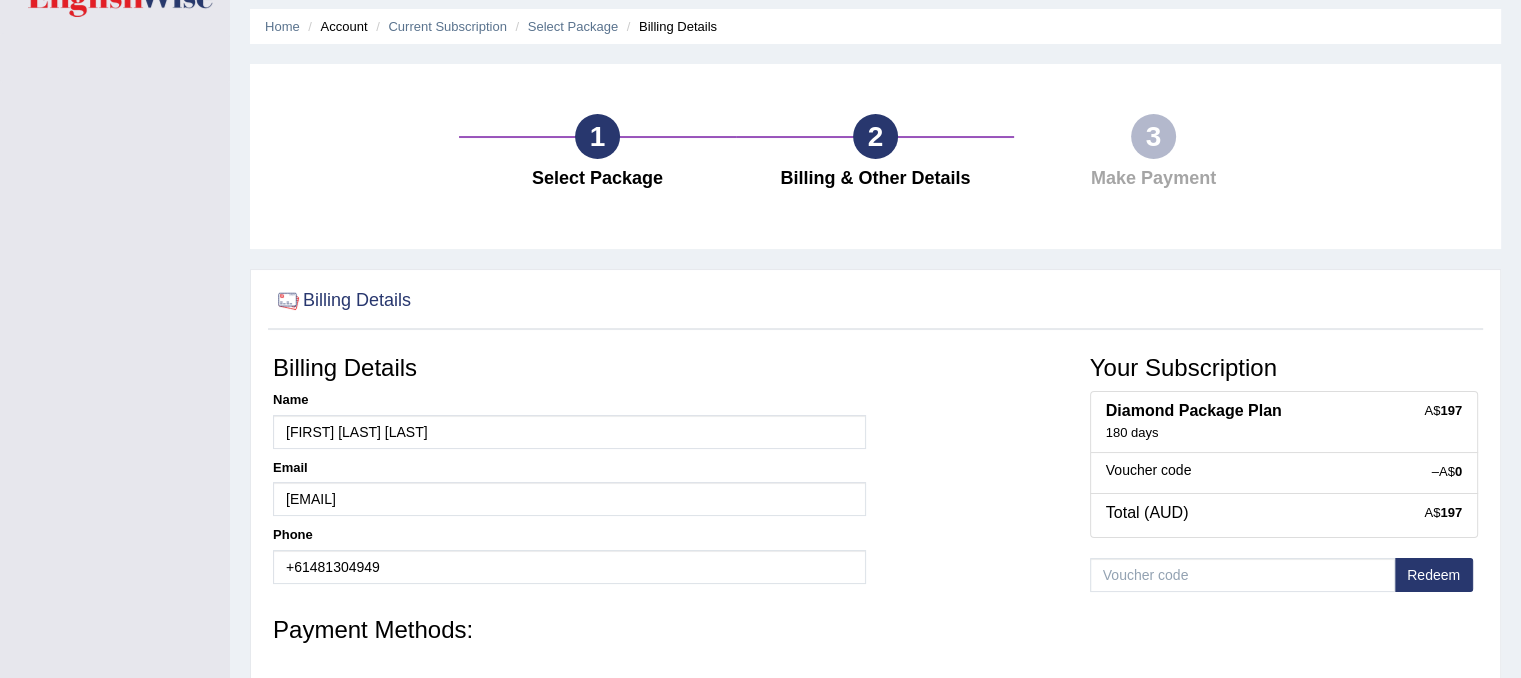 scroll, scrollTop: 0, scrollLeft: 0, axis: both 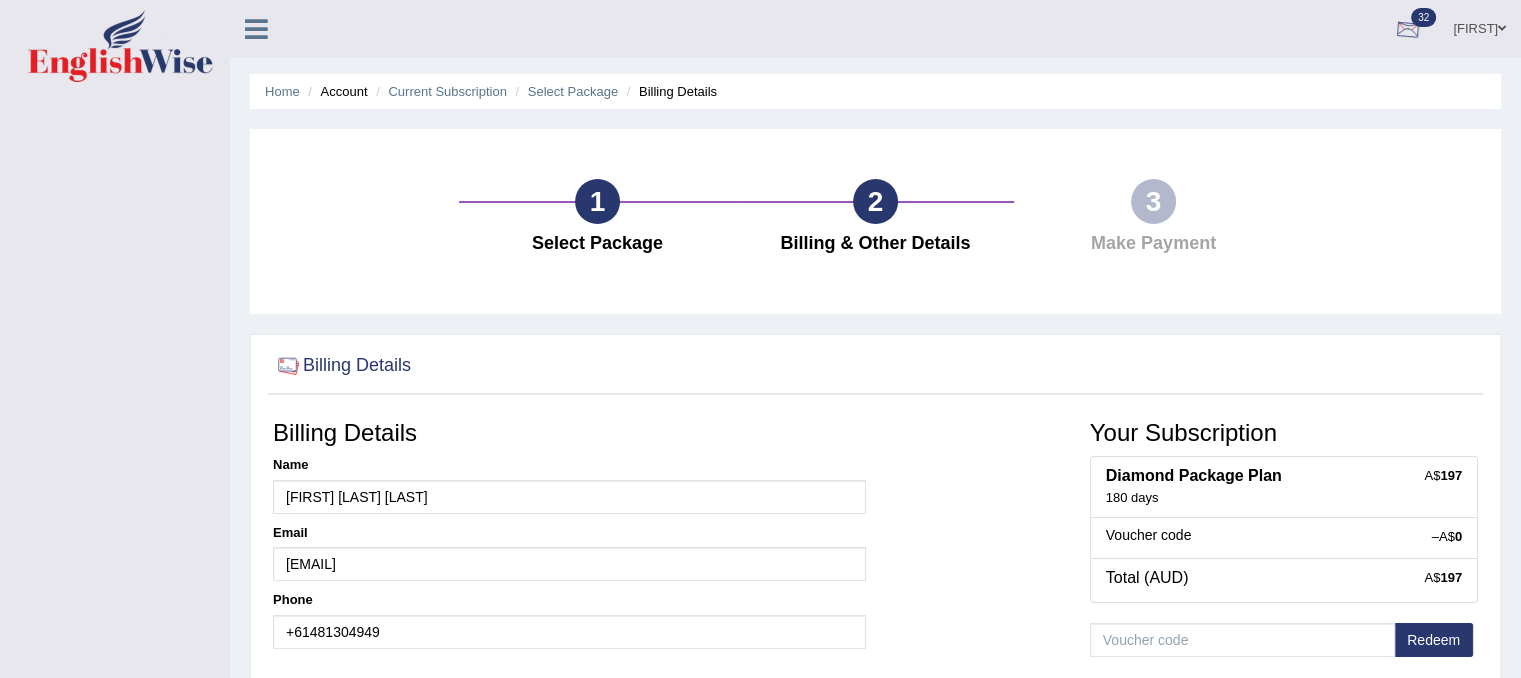 click at bounding box center (1408, 30) 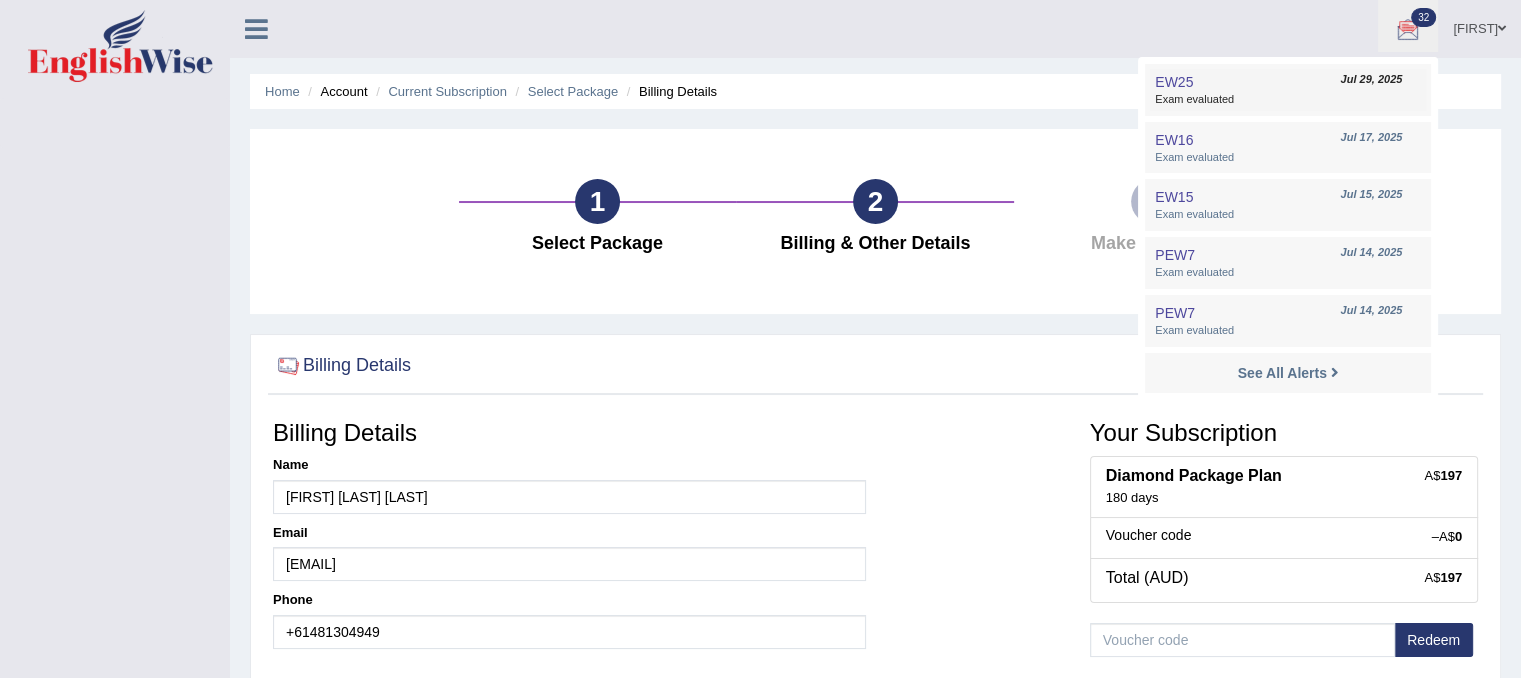 click on "Exam evaluated" at bounding box center (1288, 100) 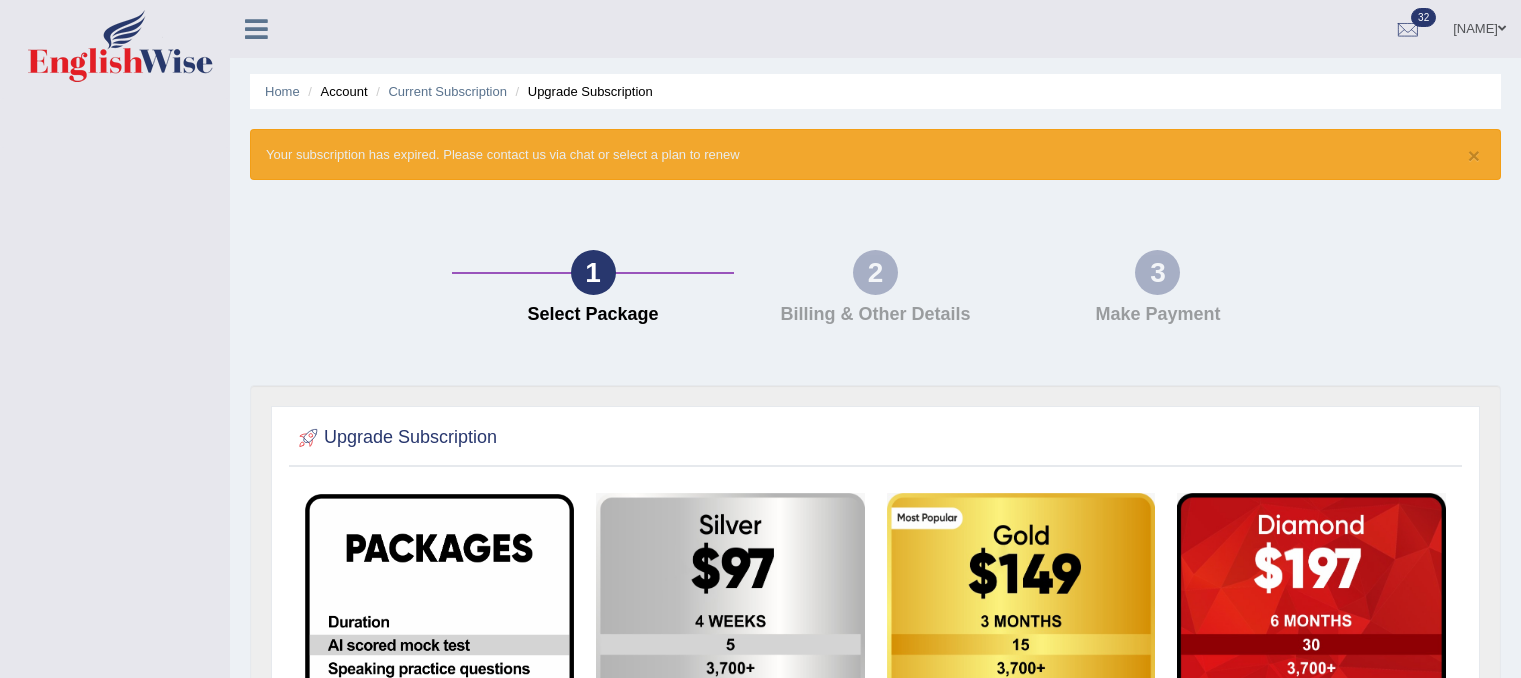 scroll, scrollTop: 0, scrollLeft: 0, axis: both 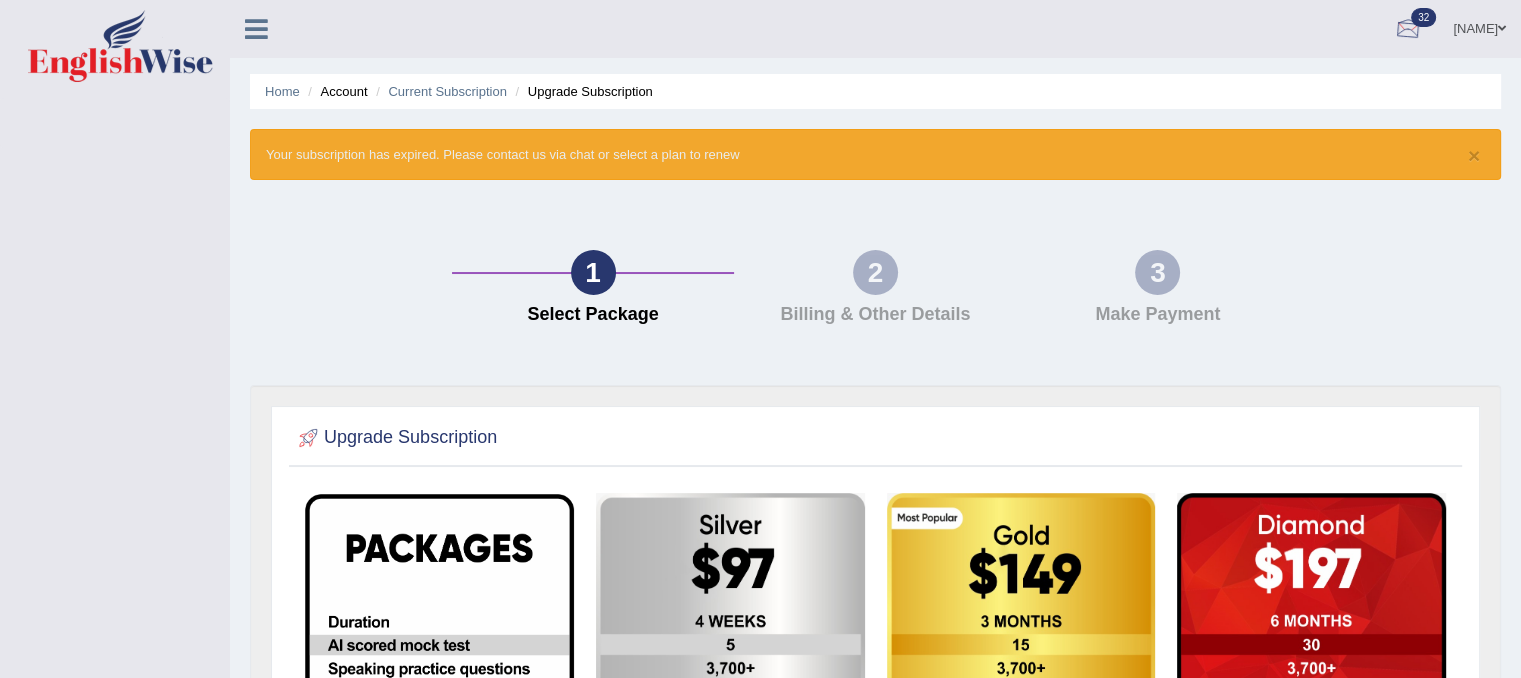 click at bounding box center [1408, 30] 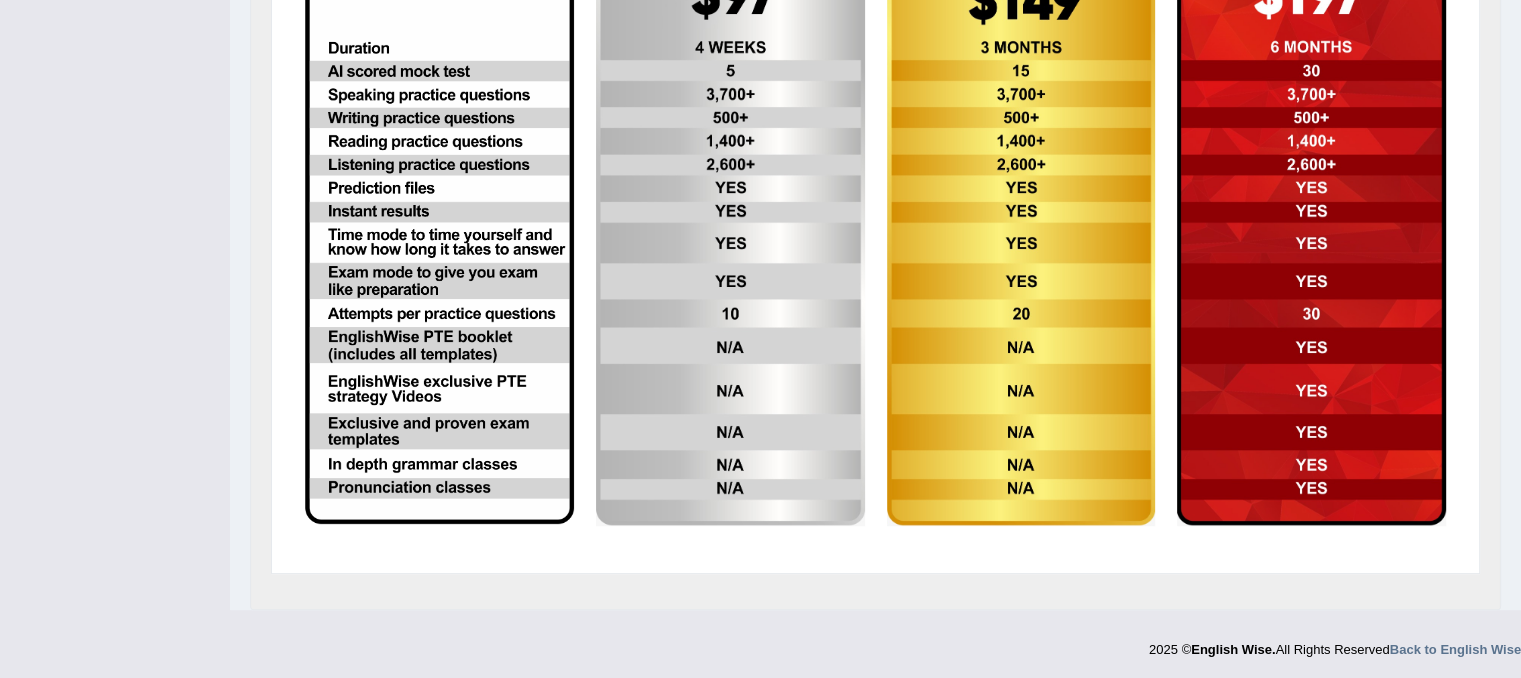 scroll, scrollTop: 0, scrollLeft: 0, axis: both 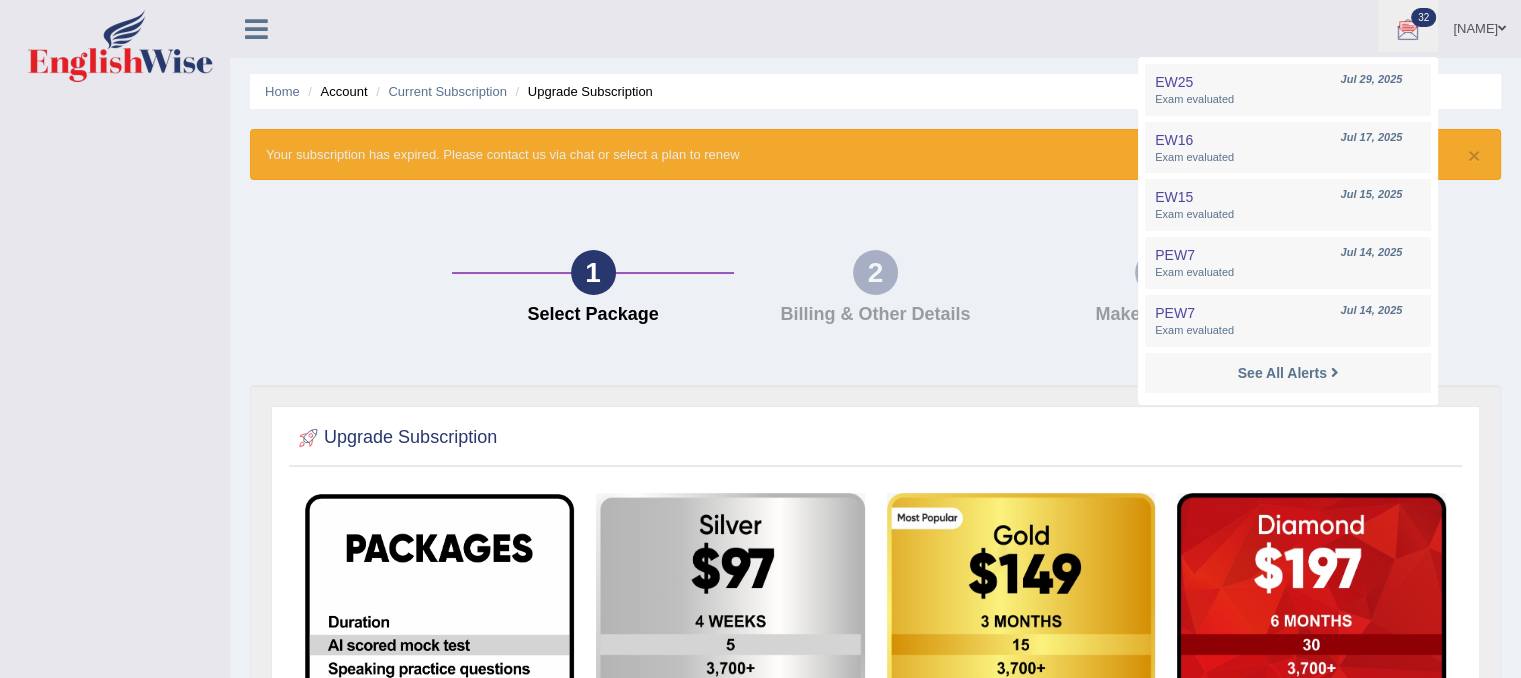 click on "Upgrade Subscription" at bounding box center (875, 784) 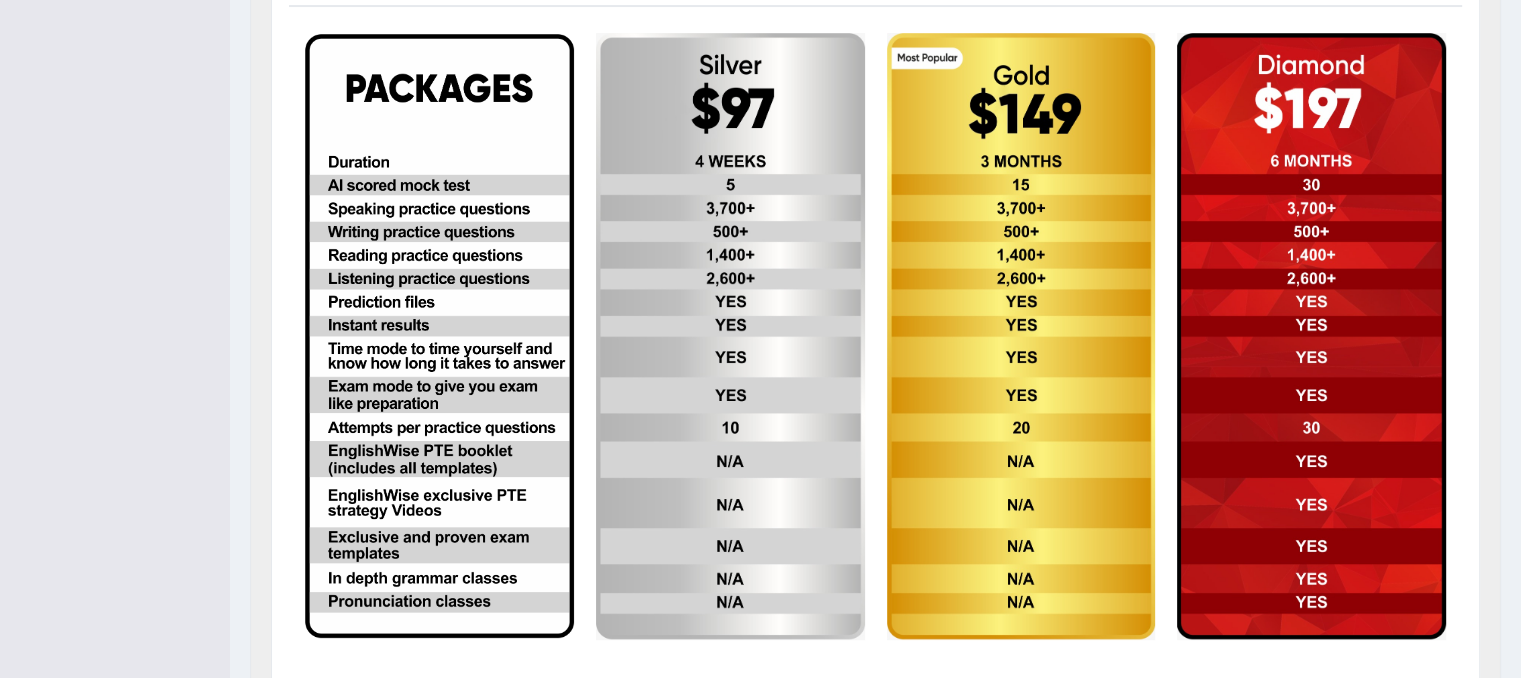 scroll, scrollTop: 516, scrollLeft: 0, axis: vertical 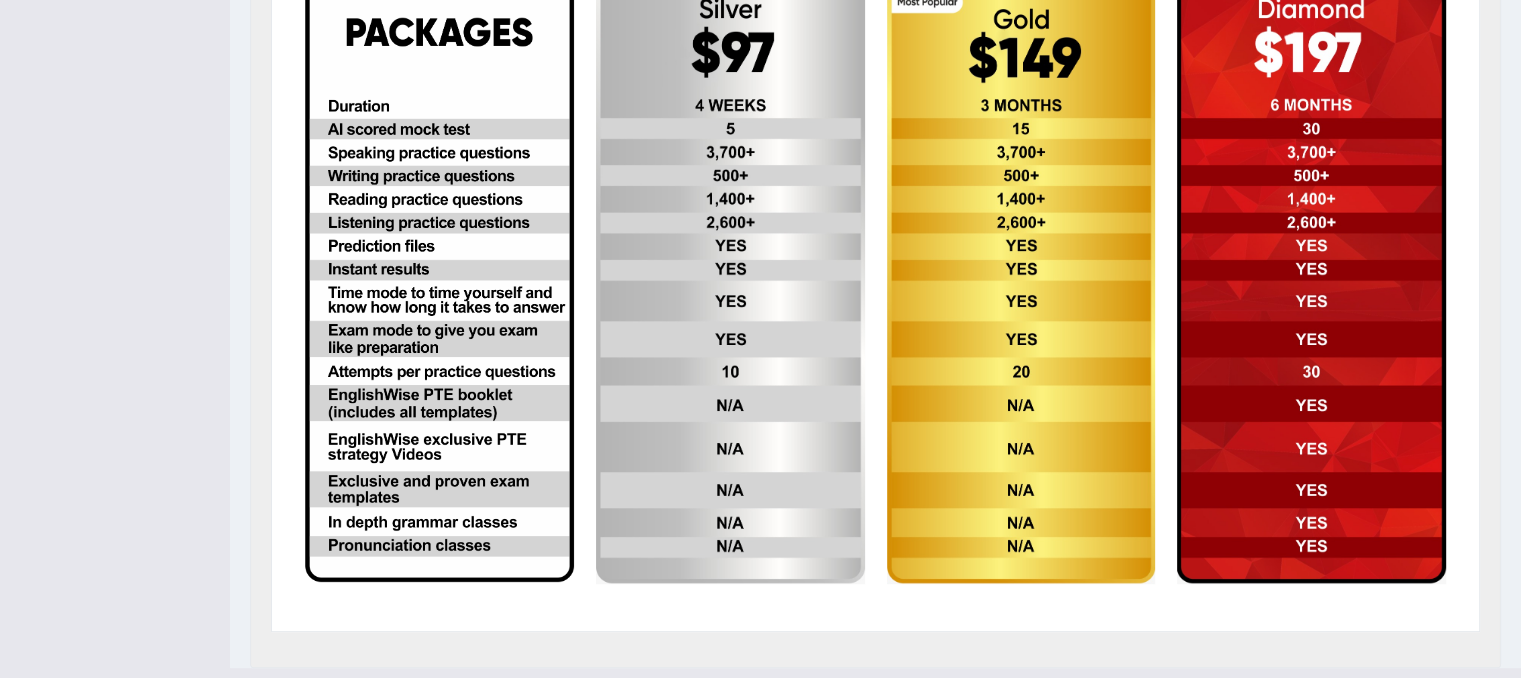 click at bounding box center [1311, 280] 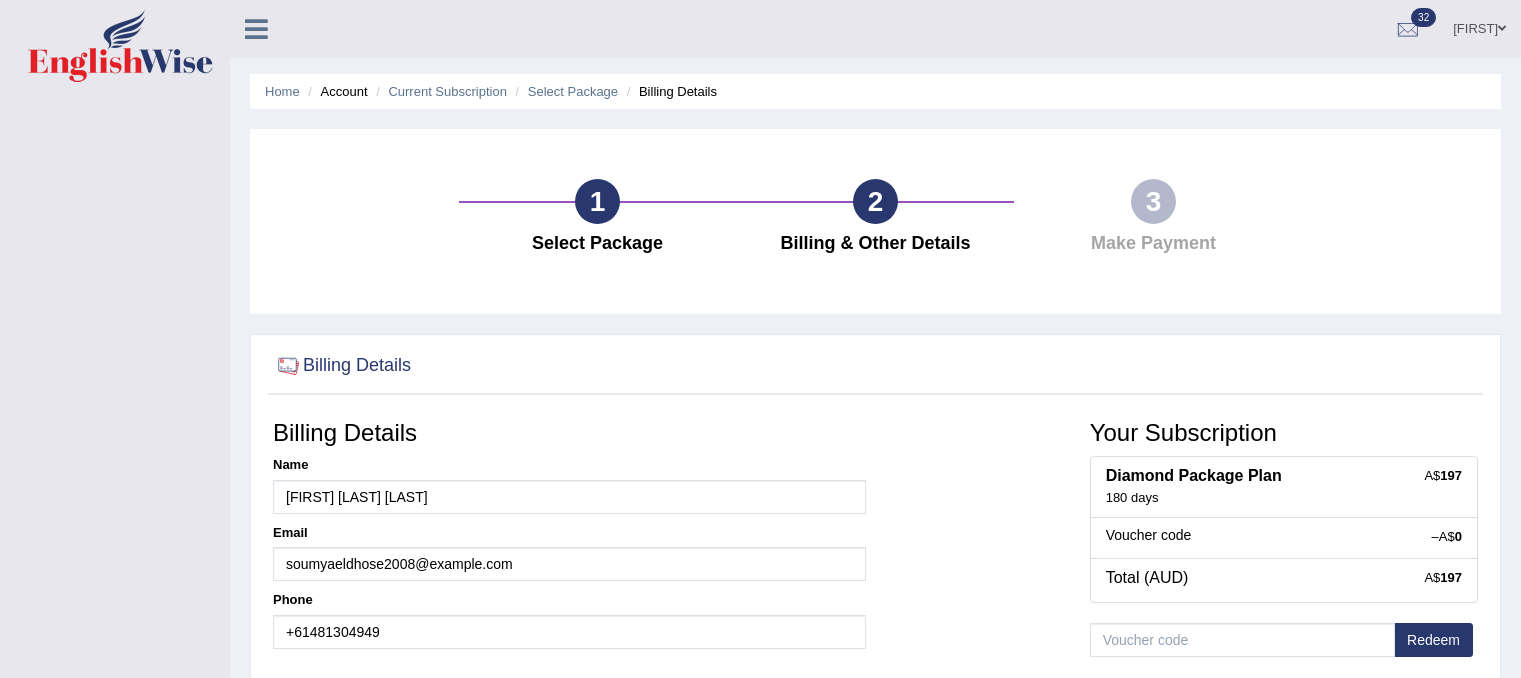 scroll, scrollTop: 0, scrollLeft: 0, axis: both 